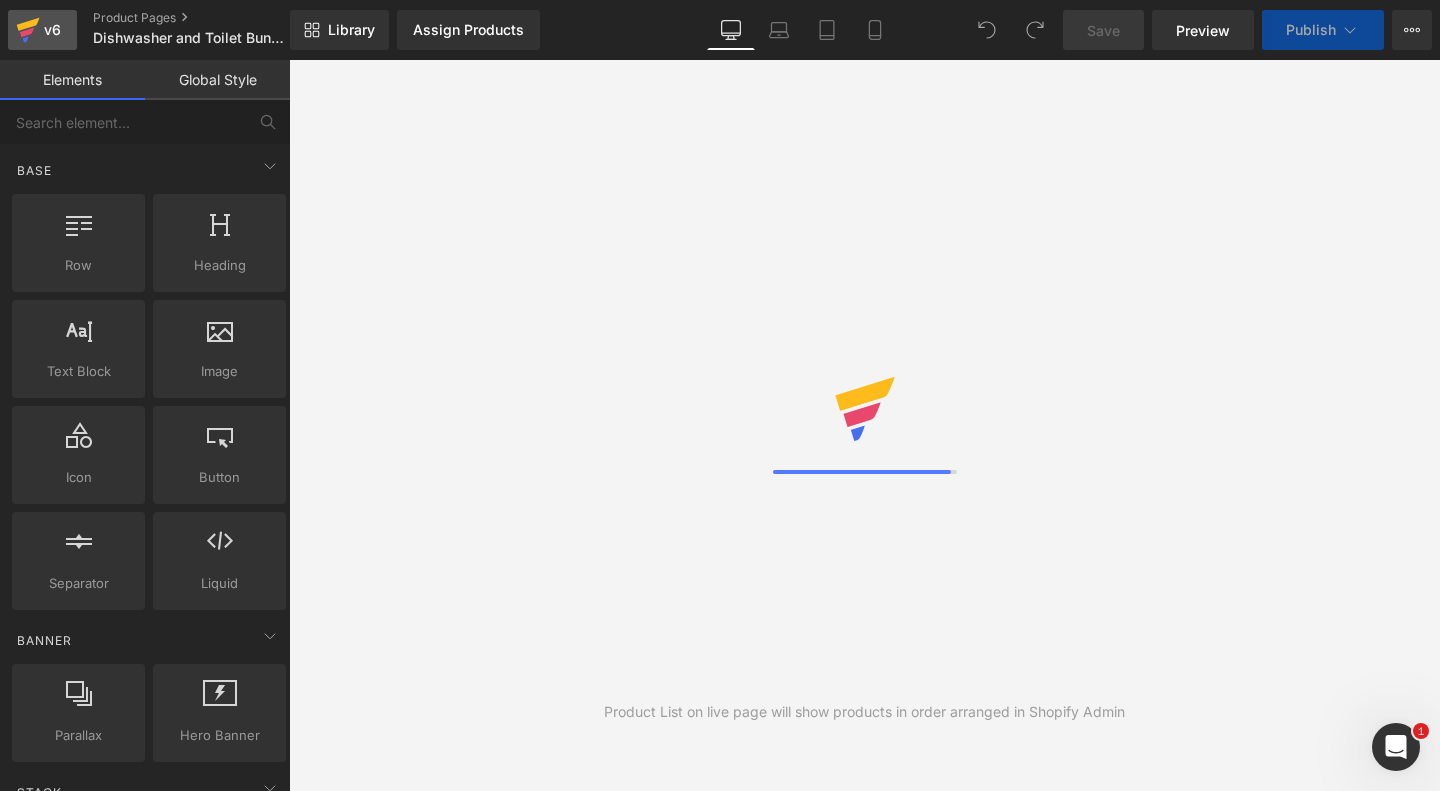 scroll, scrollTop: 0, scrollLeft: 0, axis: both 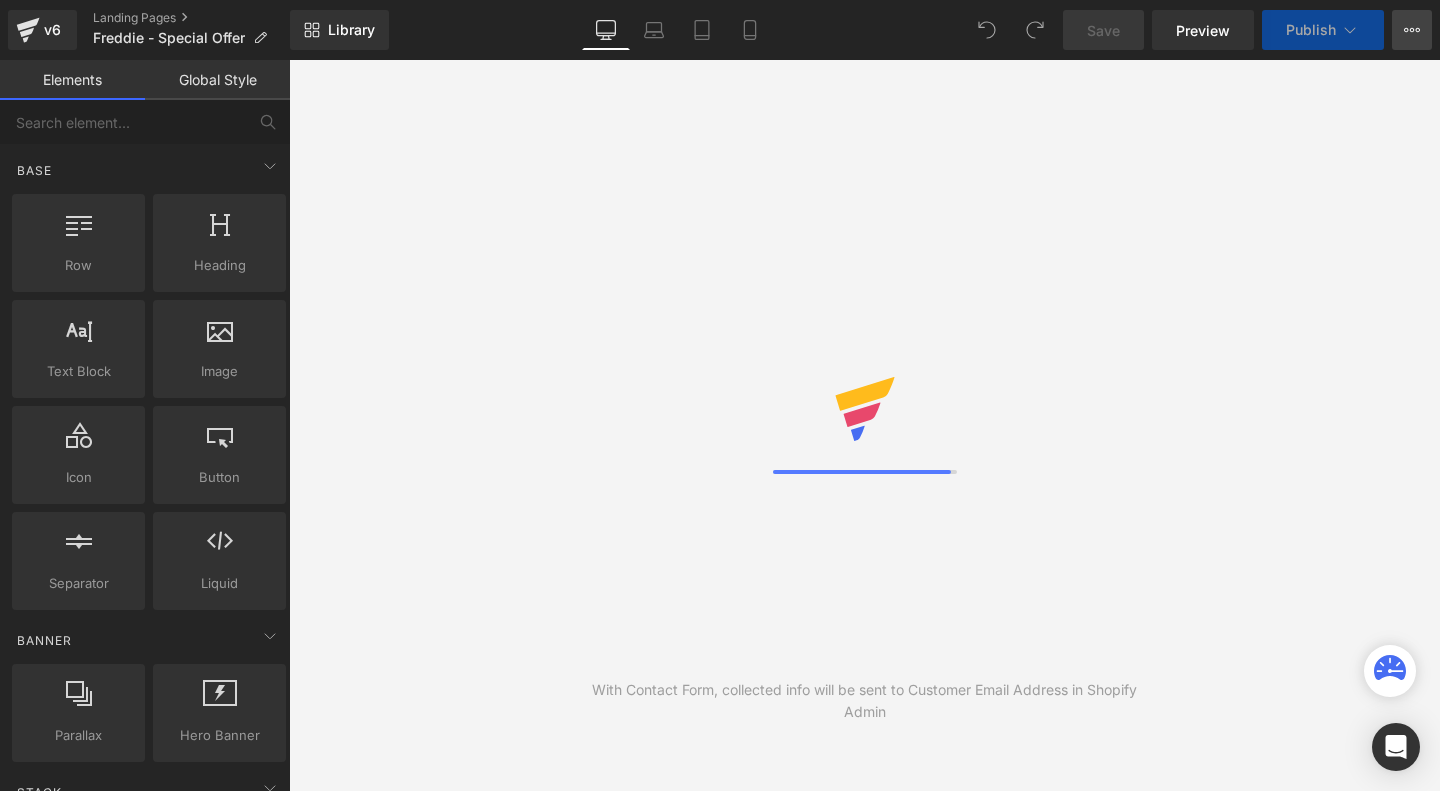click 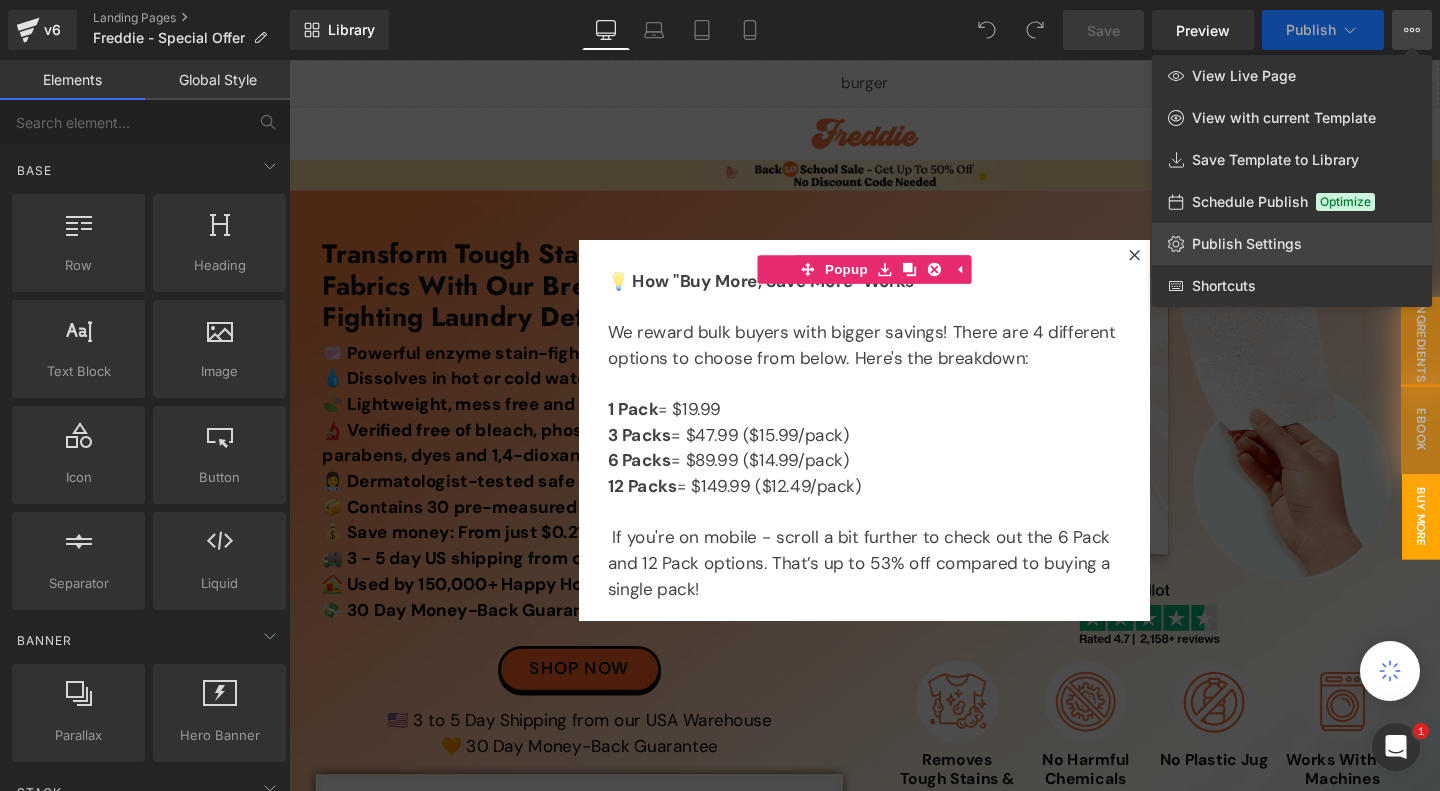 scroll, scrollTop: 0, scrollLeft: 0, axis: both 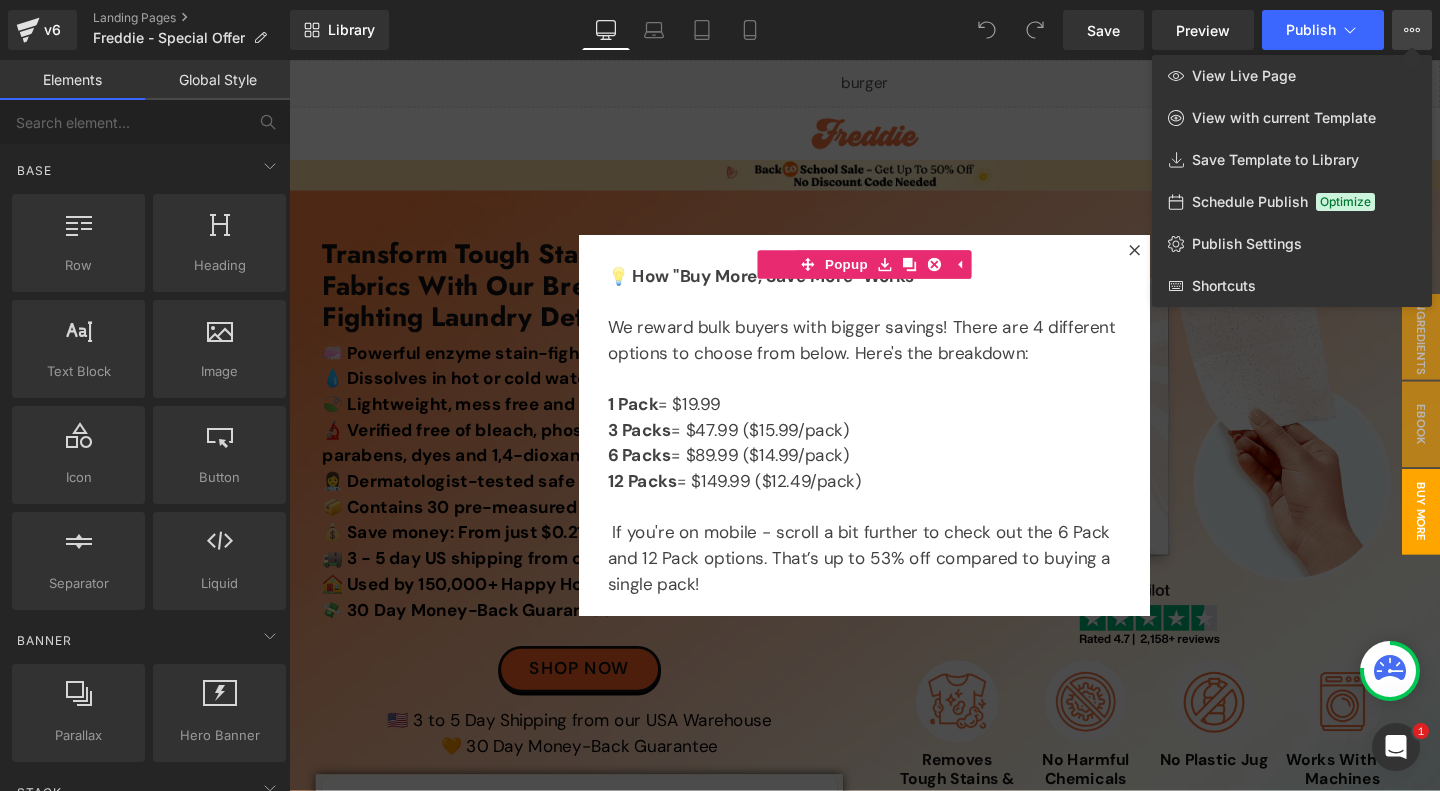 click at bounding box center [864, 425] 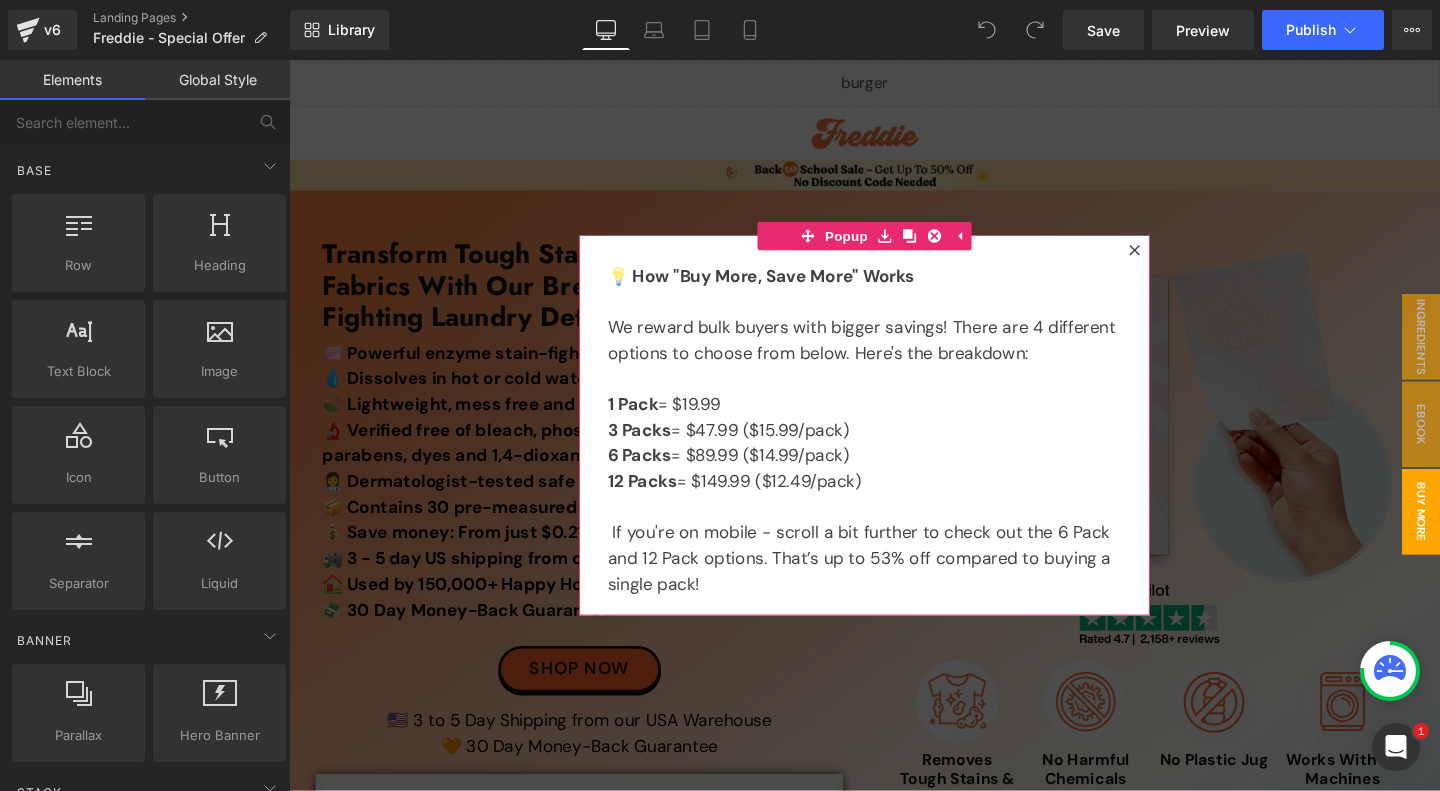click 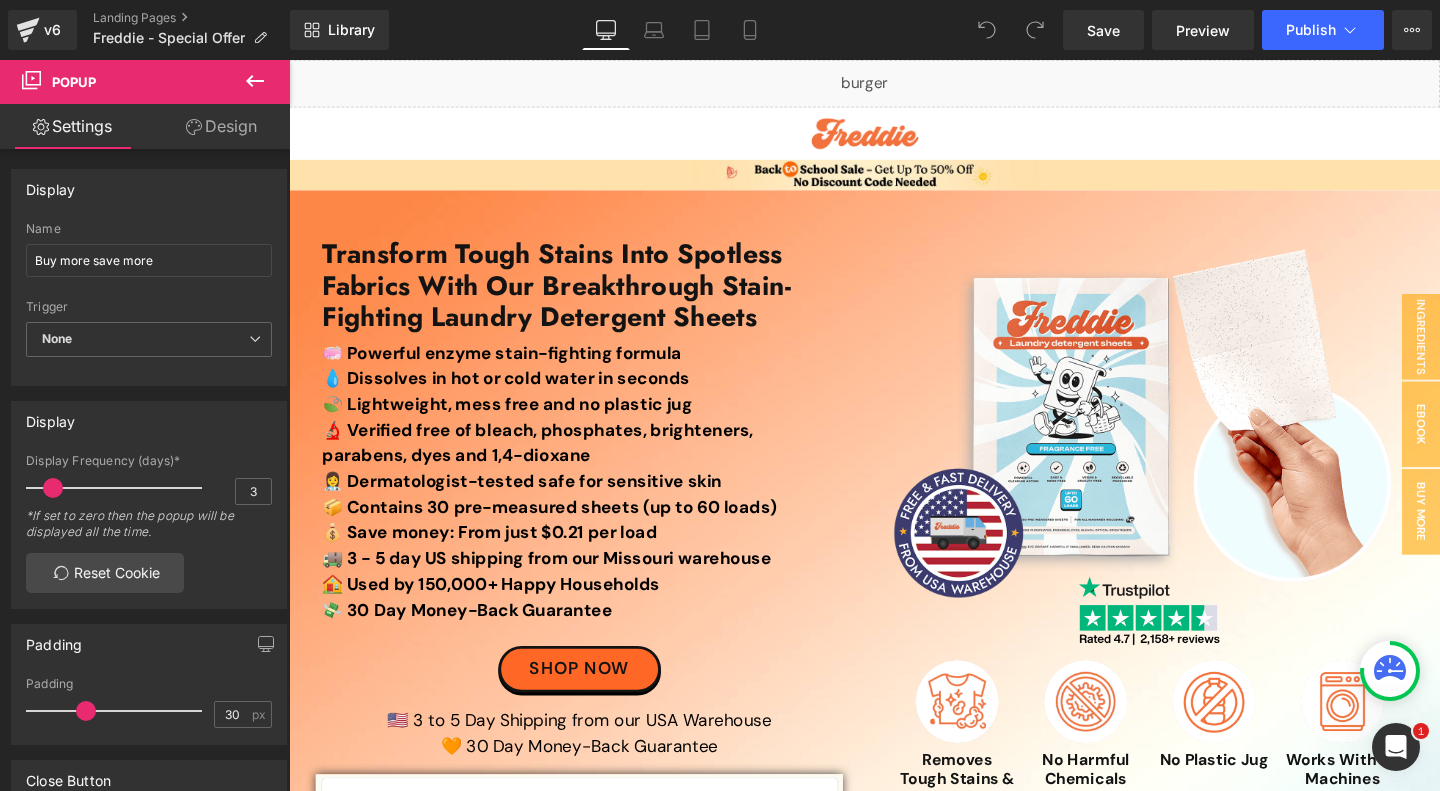 click 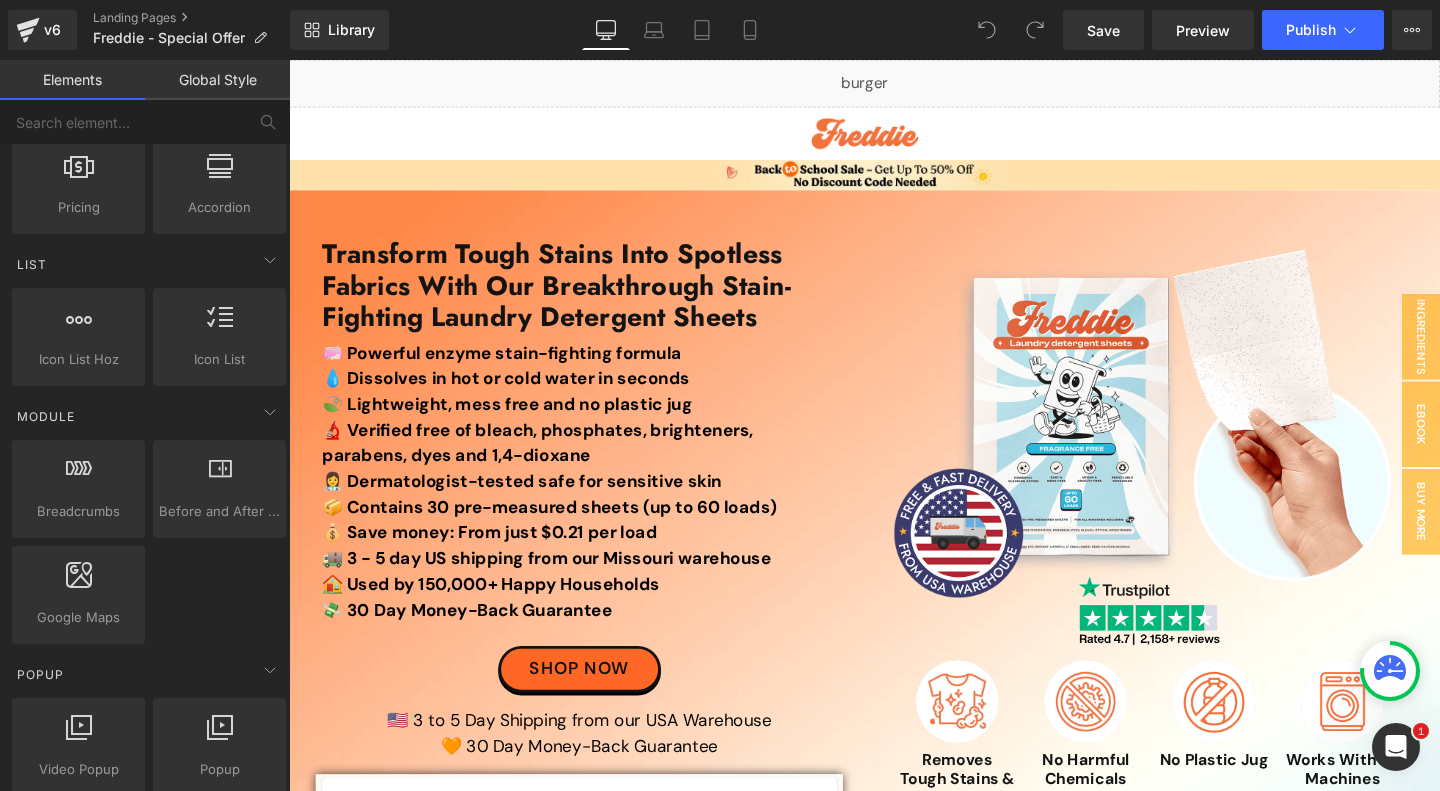 scroll, scrollTop: 0, scrollLeft: 0, axis: both 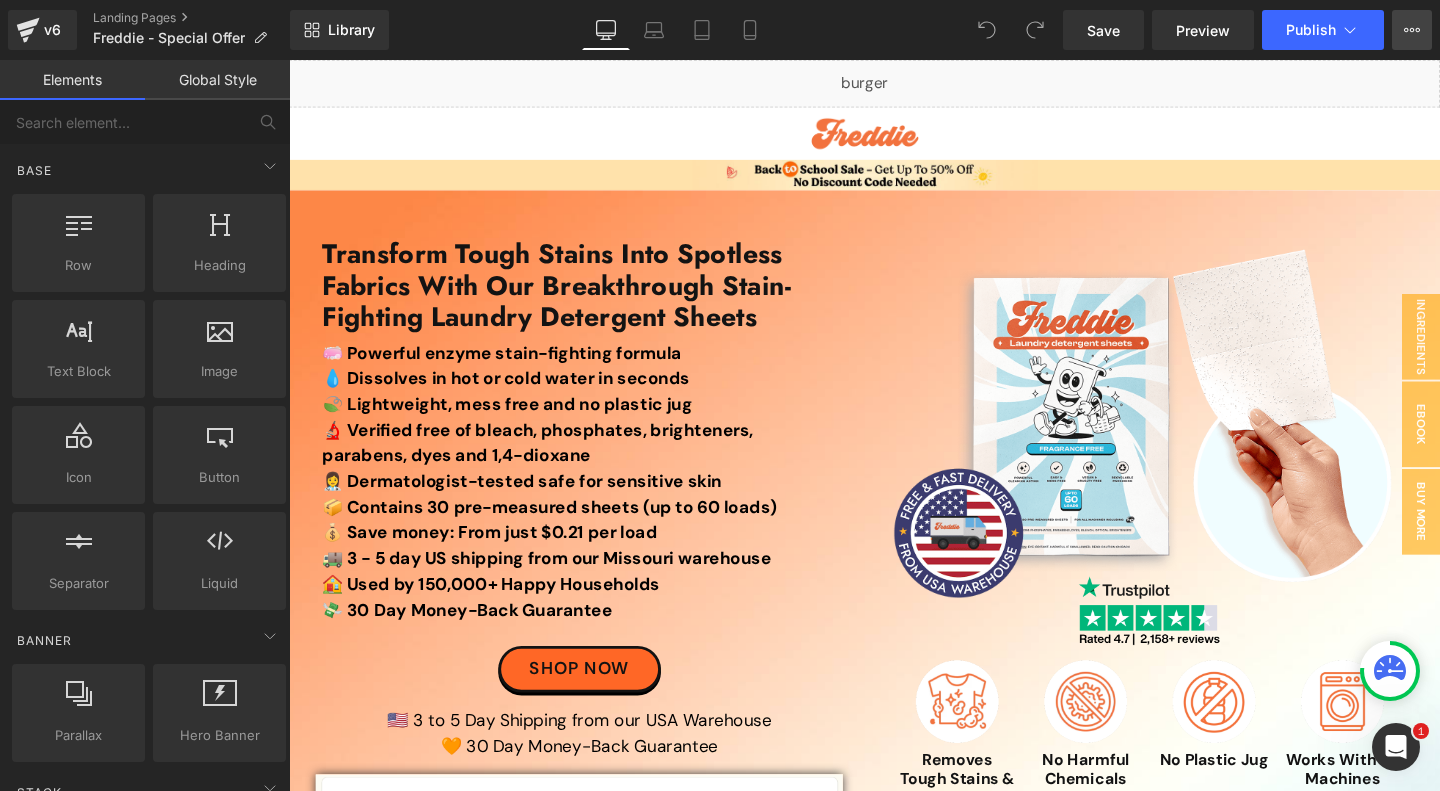 click on "View Live Page View with current Template Save Template to Library Schedule Publish  Optimize  Publish Settings Shortcuts" at bounding box center [1412, 30] 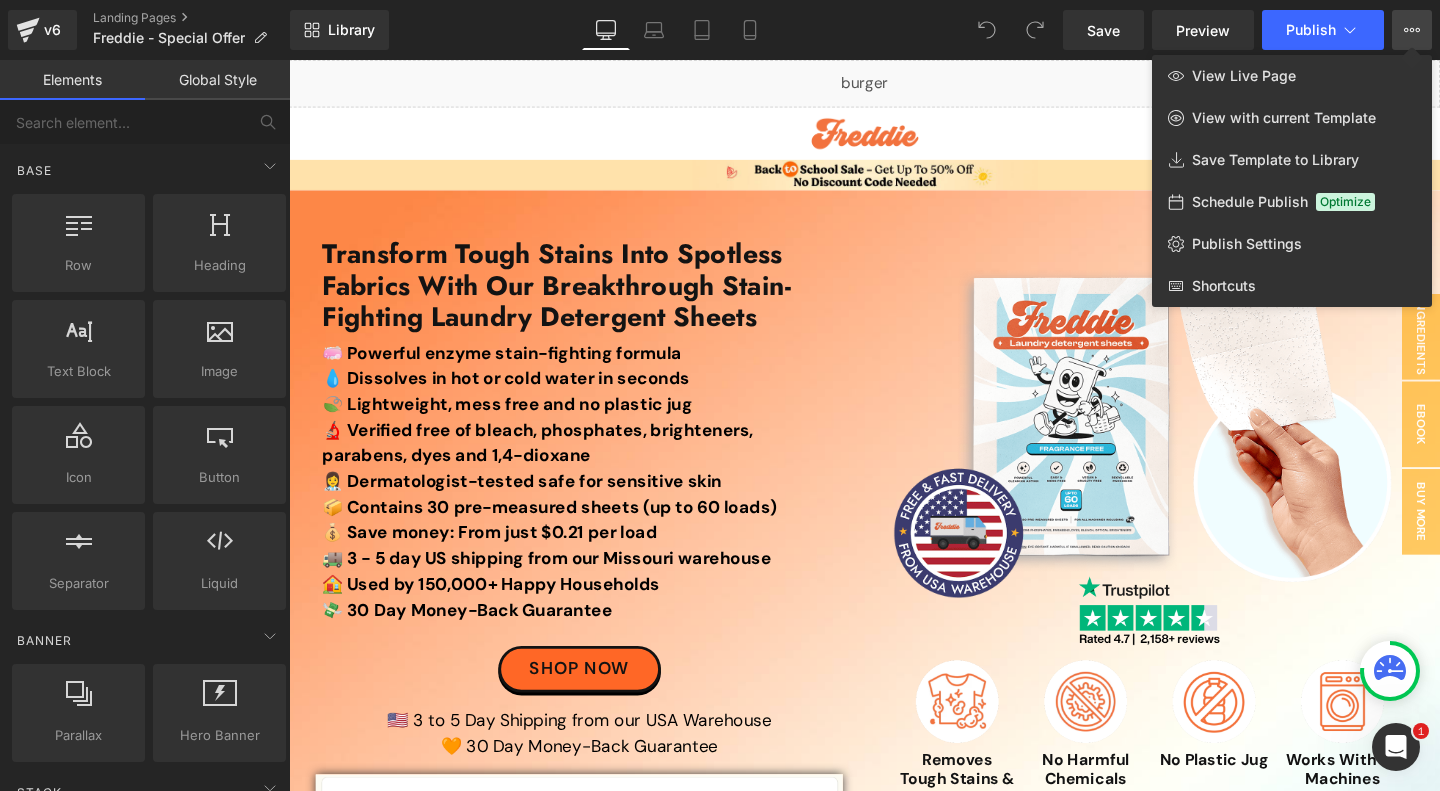 click at bounding box center (864, 425) 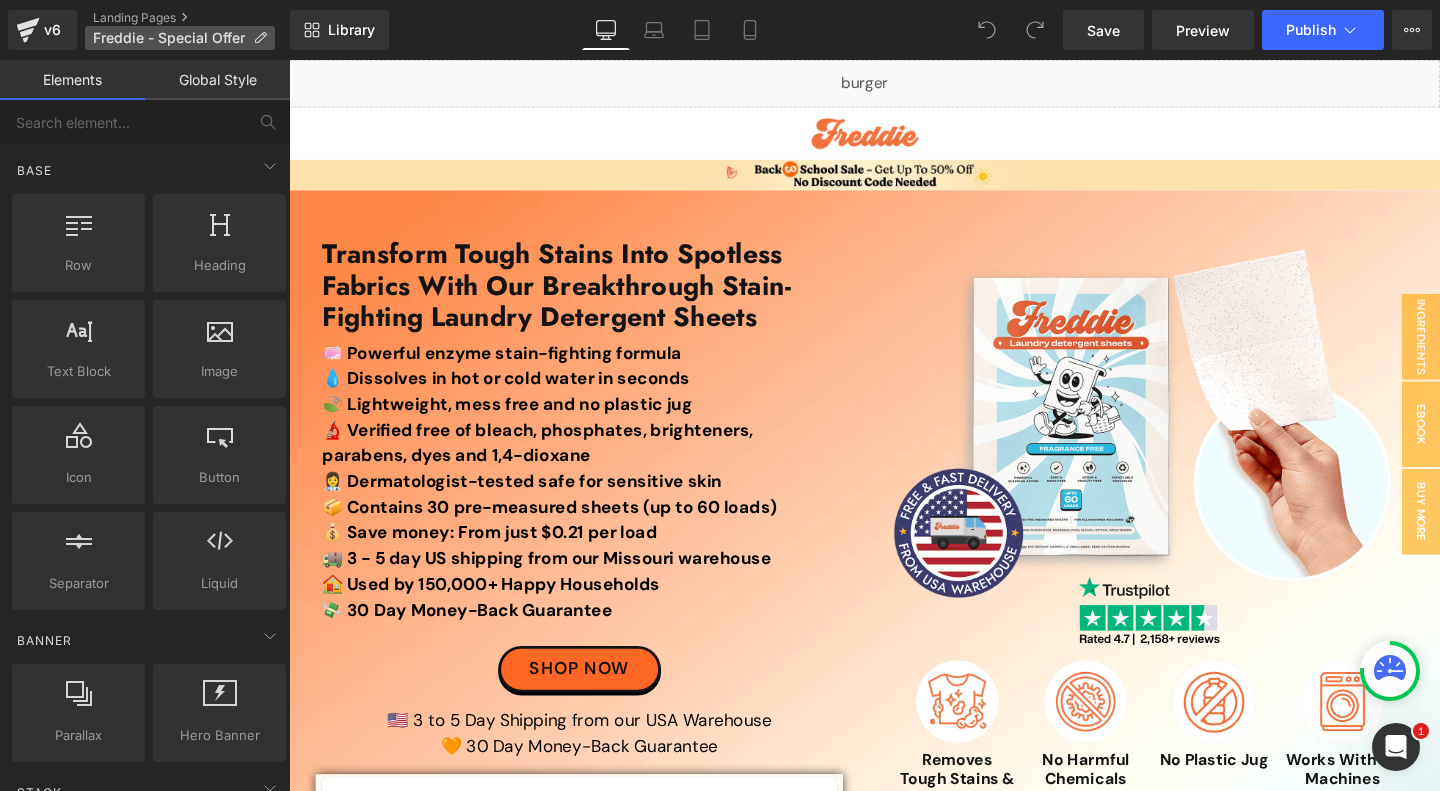 click on "Freddie - Special Offer" at bounding box center [169, 38] 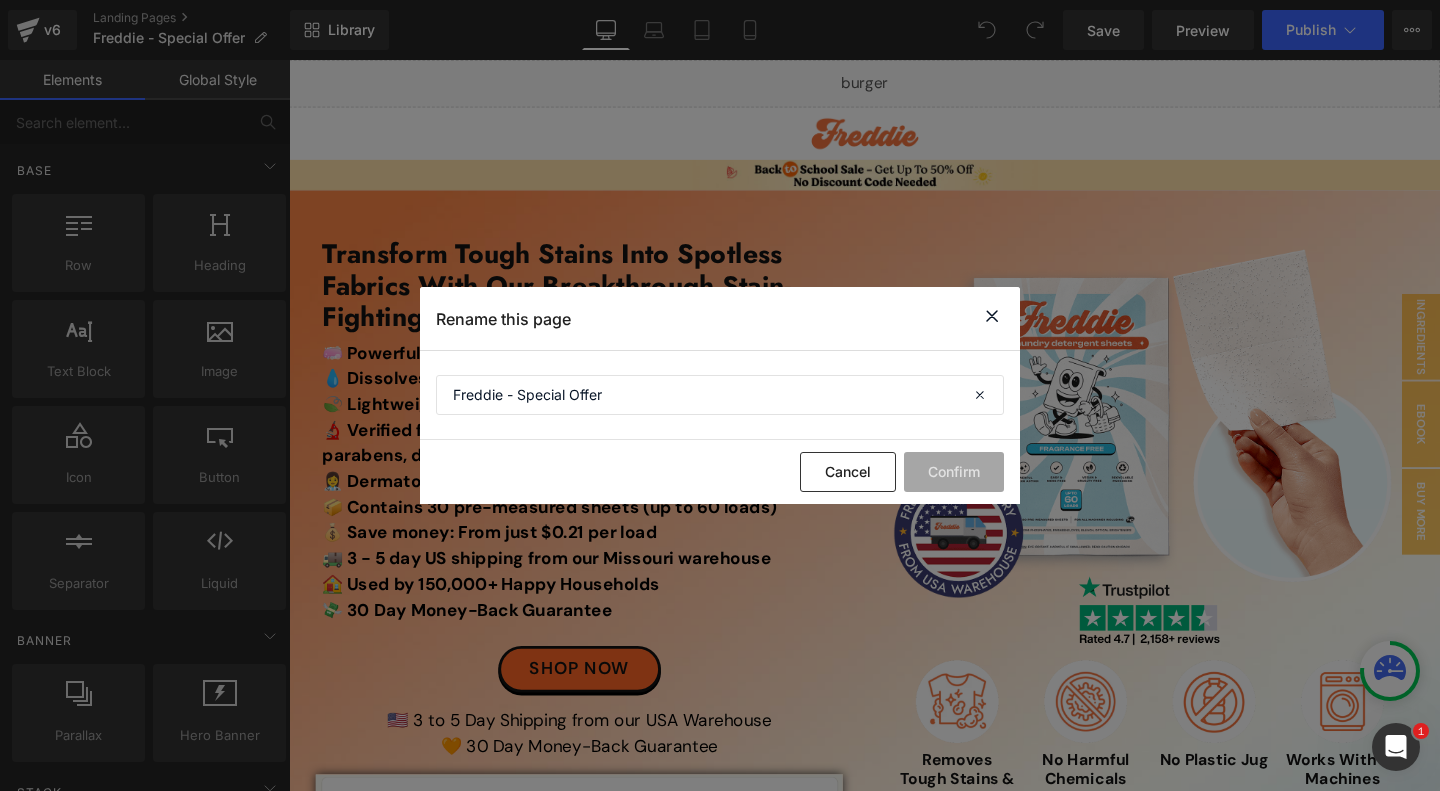 click at bounding box center [992, 316] 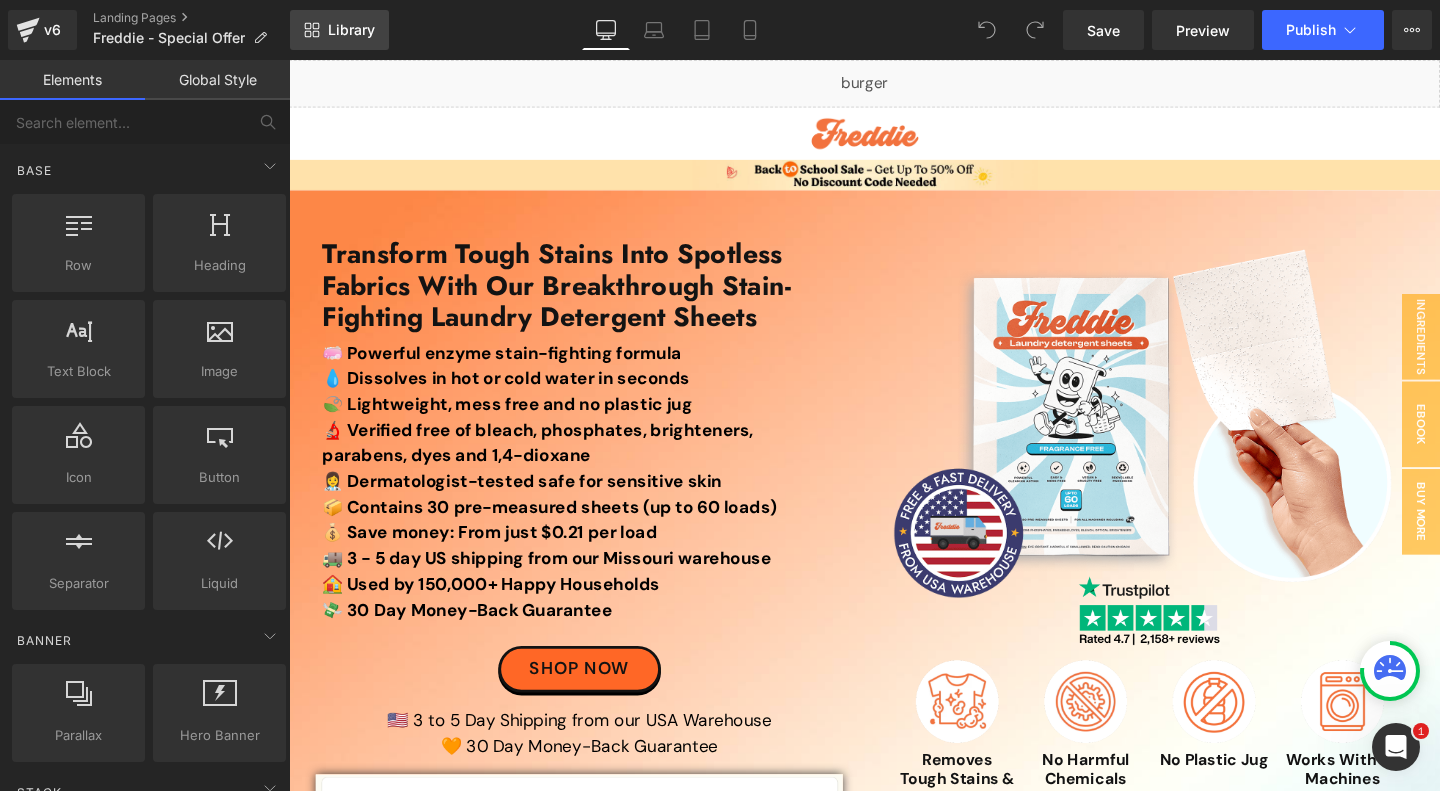 click on "Library" at bounding box center (351, 30) 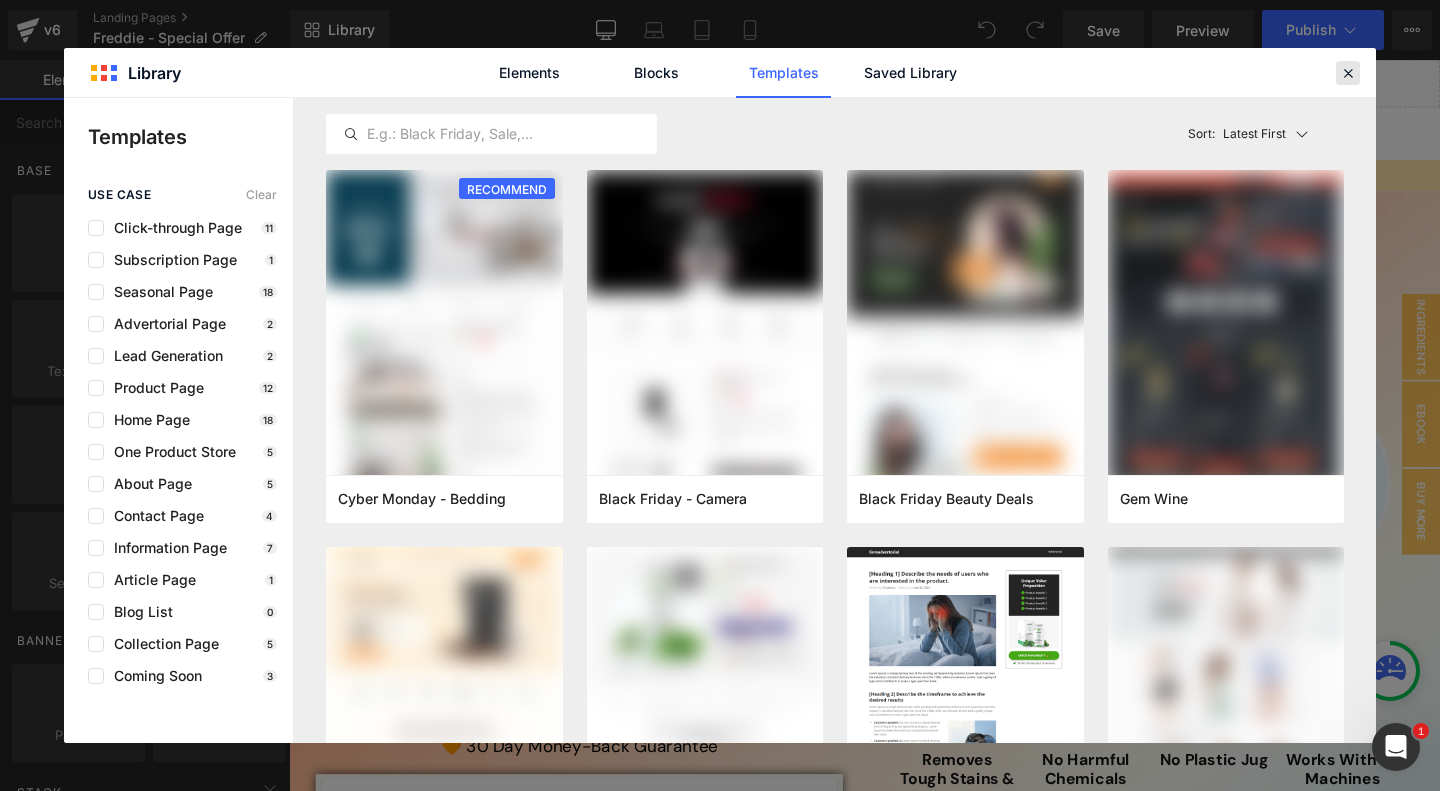 click at bounding box center [1348, 73] 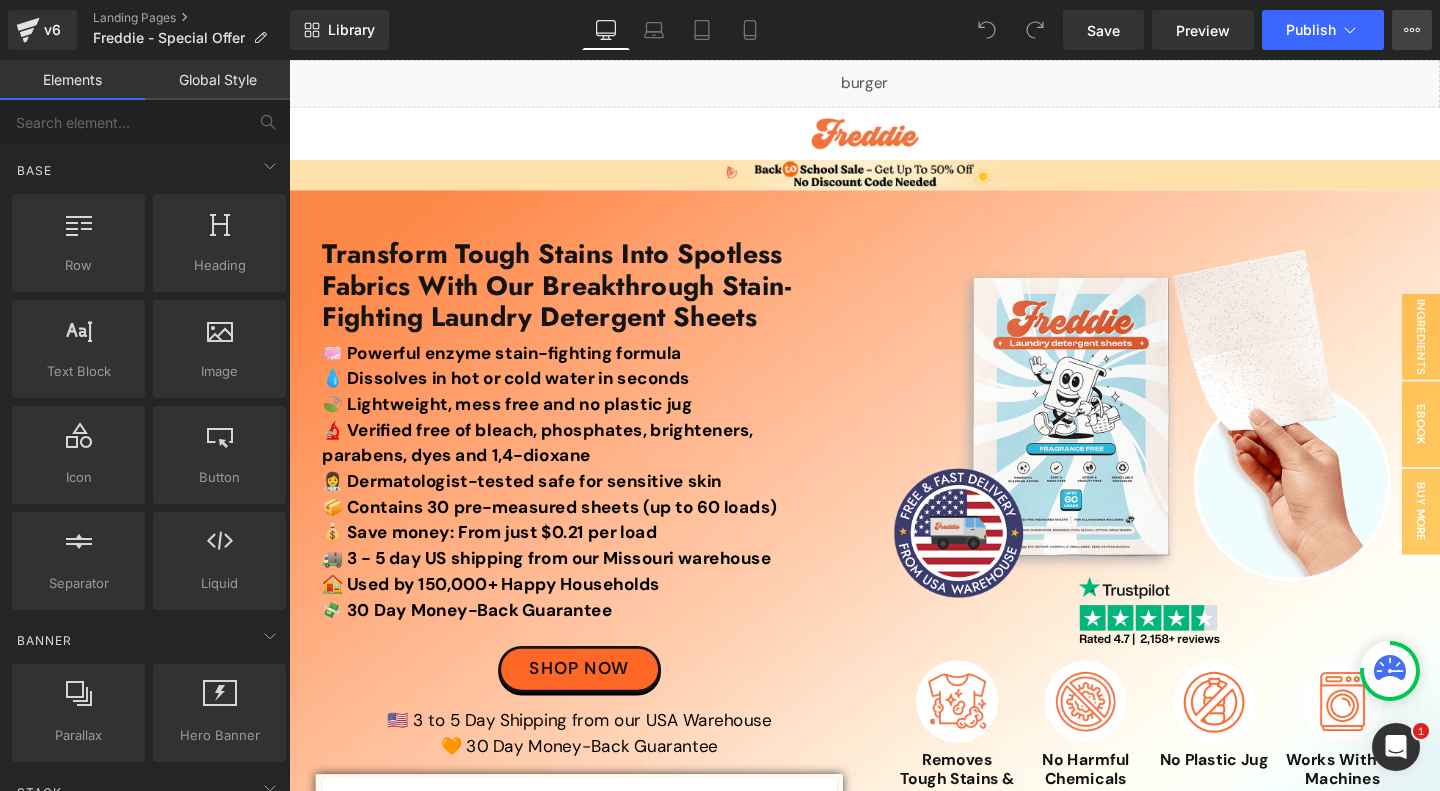 click on "View Live Page View with current Template Save Template to Library Schedule Publish  Optimize  Publish Settings Shortcuts" at bounding box center [1412, 30] 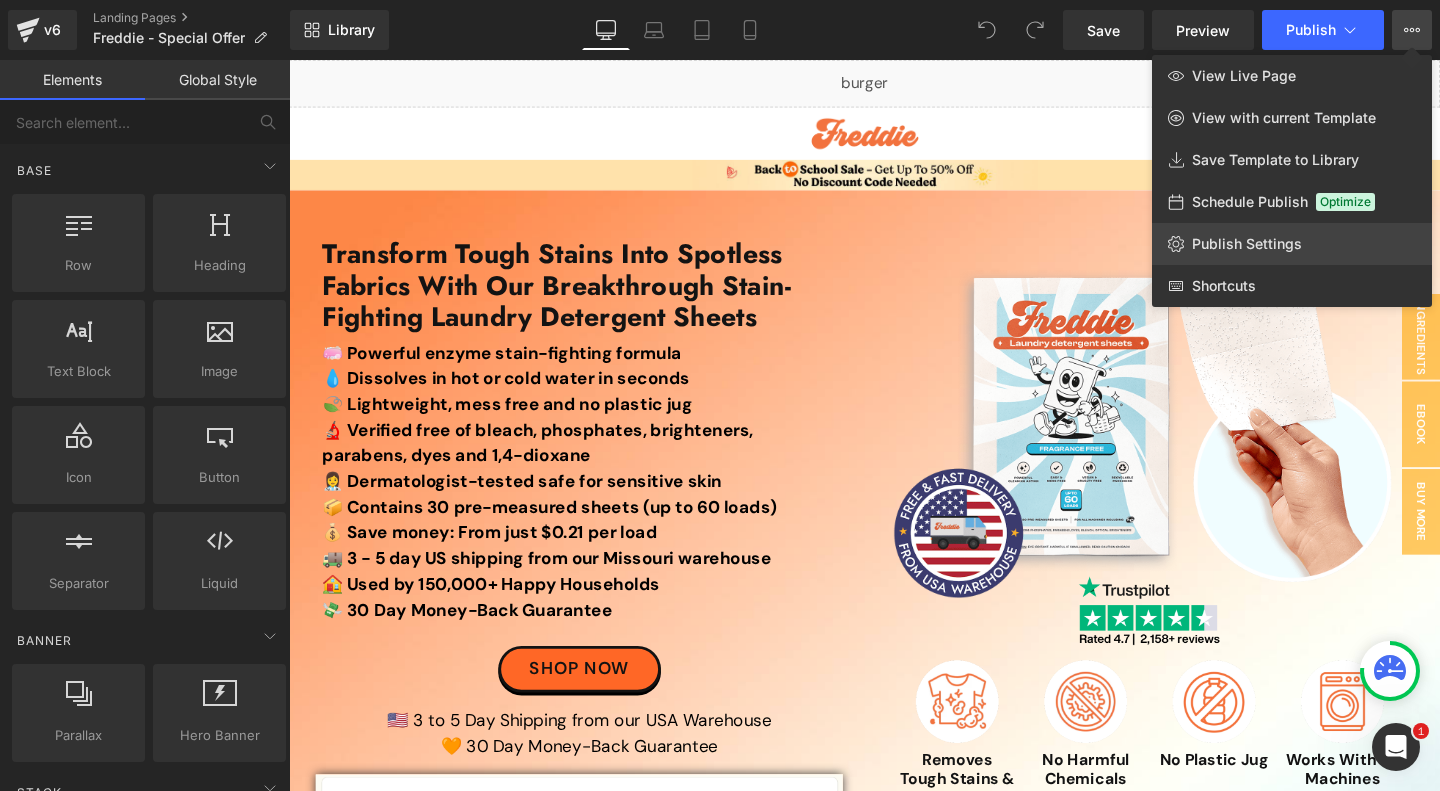 click on "Publish Settings" at bounding box center [1247, 244] 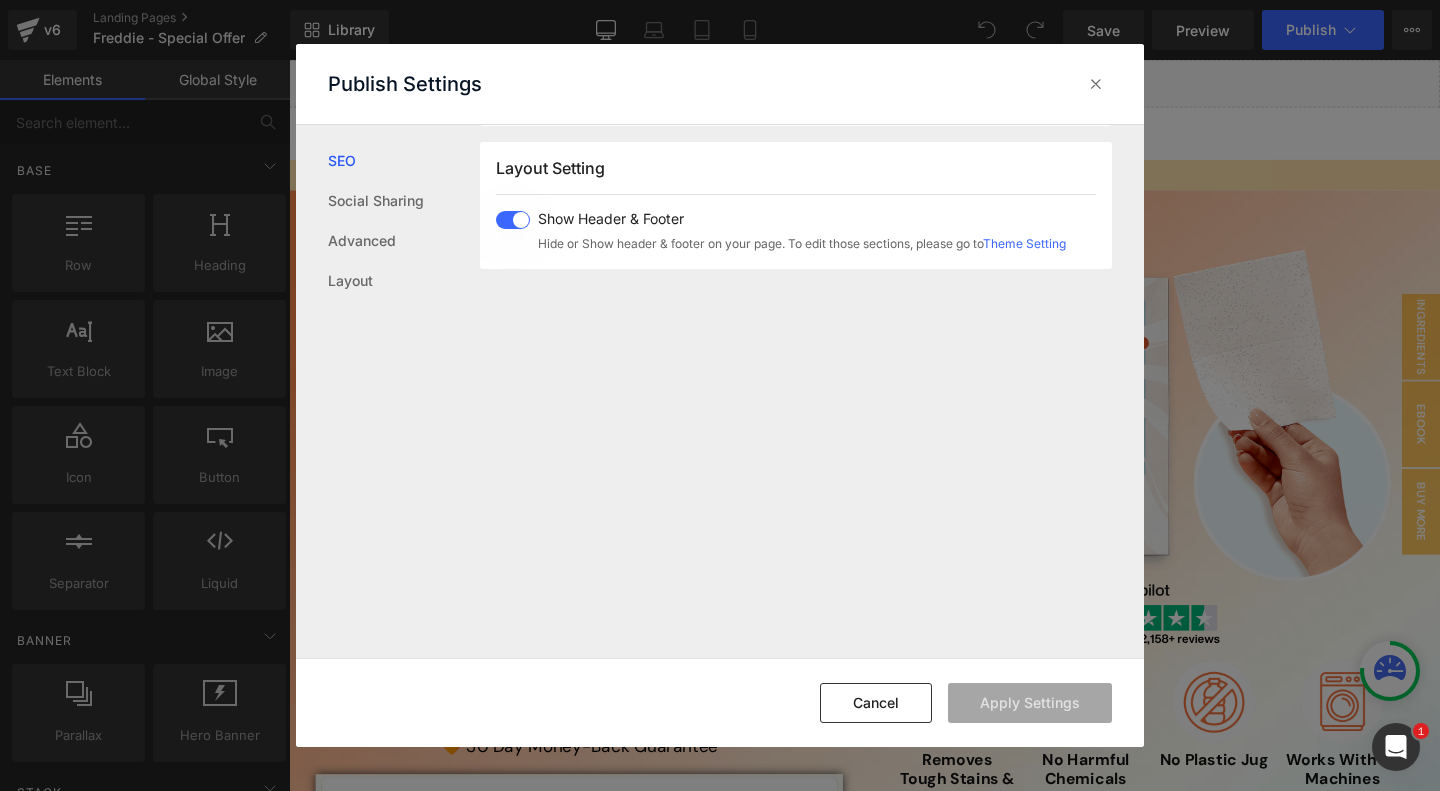 scroll, scrollTop: 859, scrollLeft: 0, axis: vertical 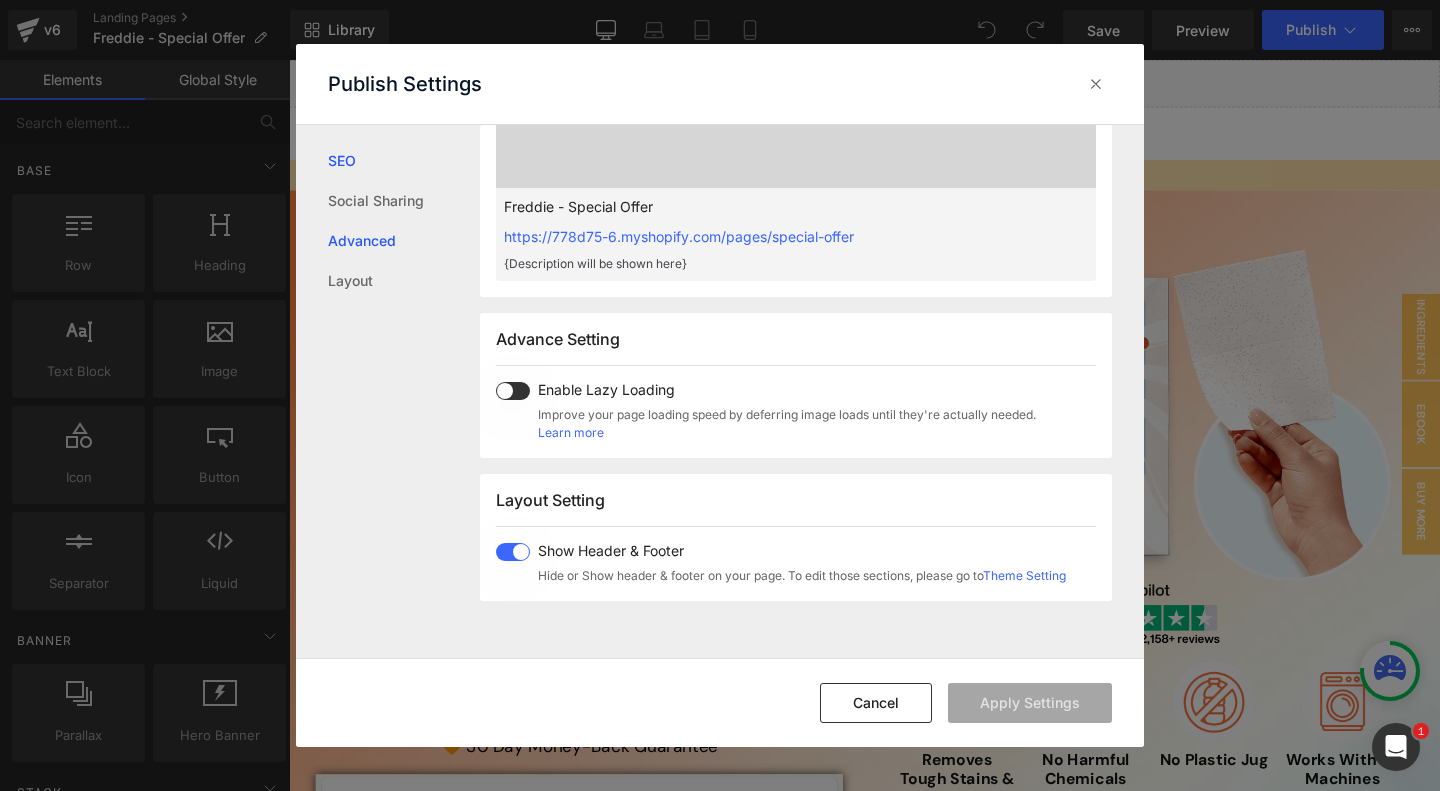 click on "Advanced" at bounding box center [404, 241] 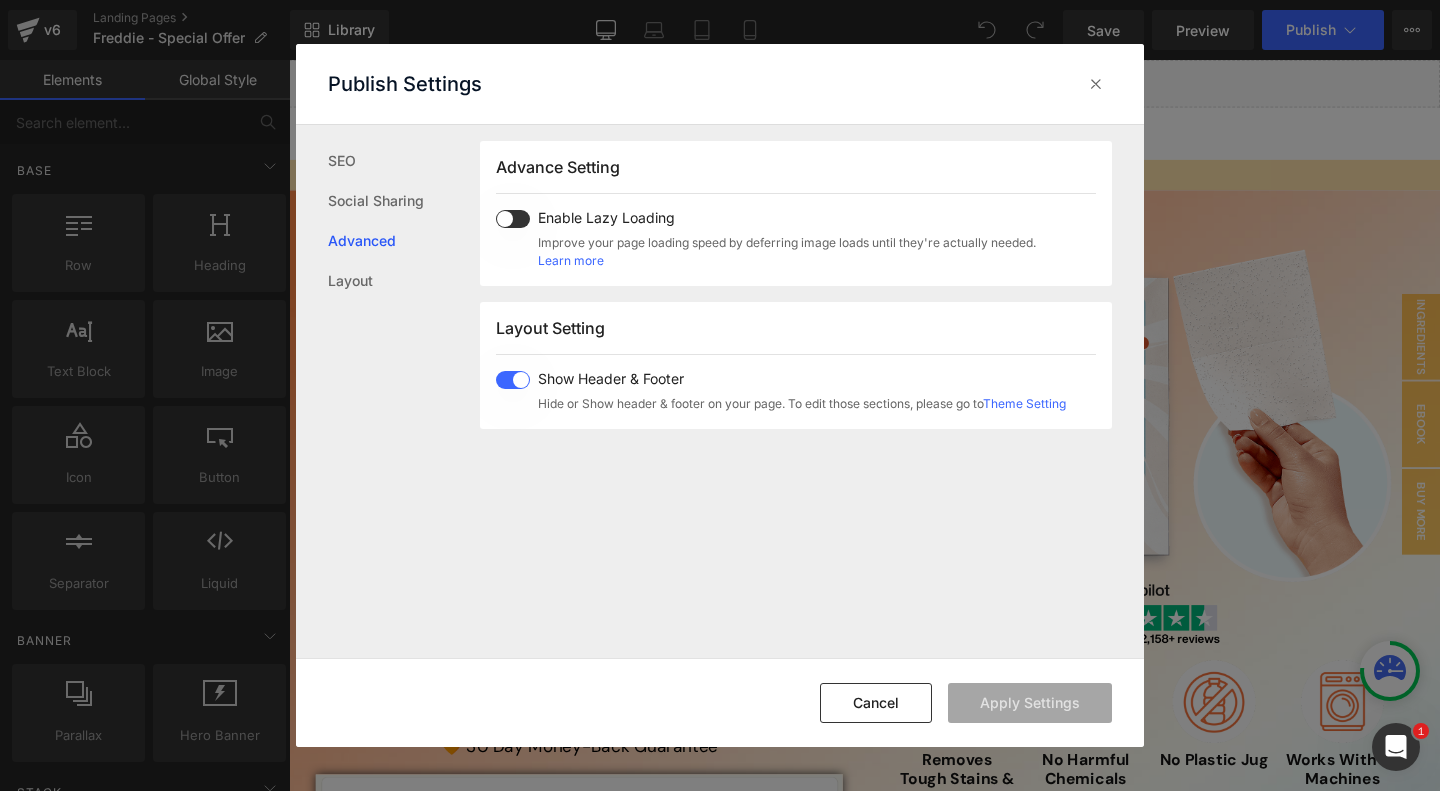 scroll, scrollTop: 1032, scrollLeft: 0, axis: vertical 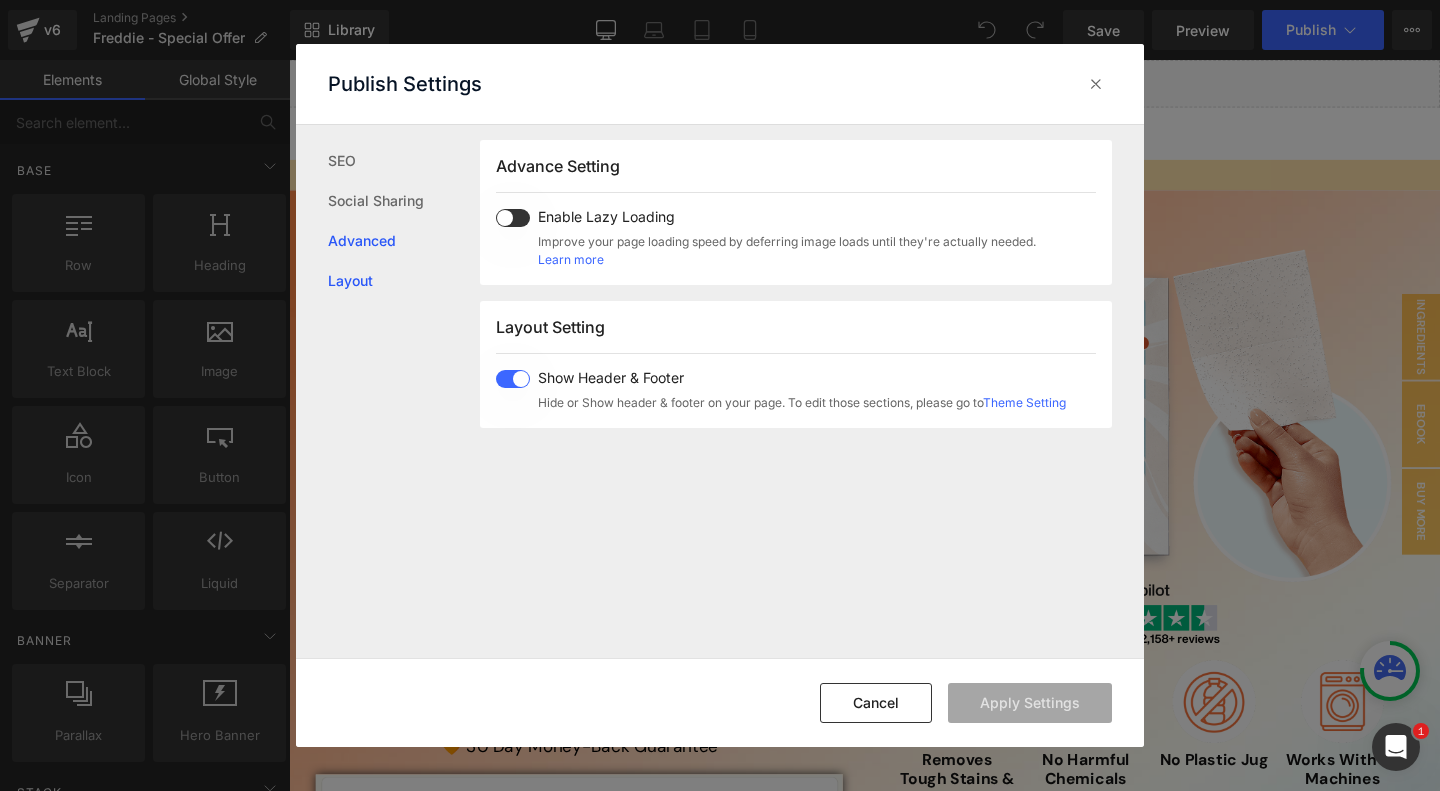 click on "Layout" at bounding box center (404, 281) 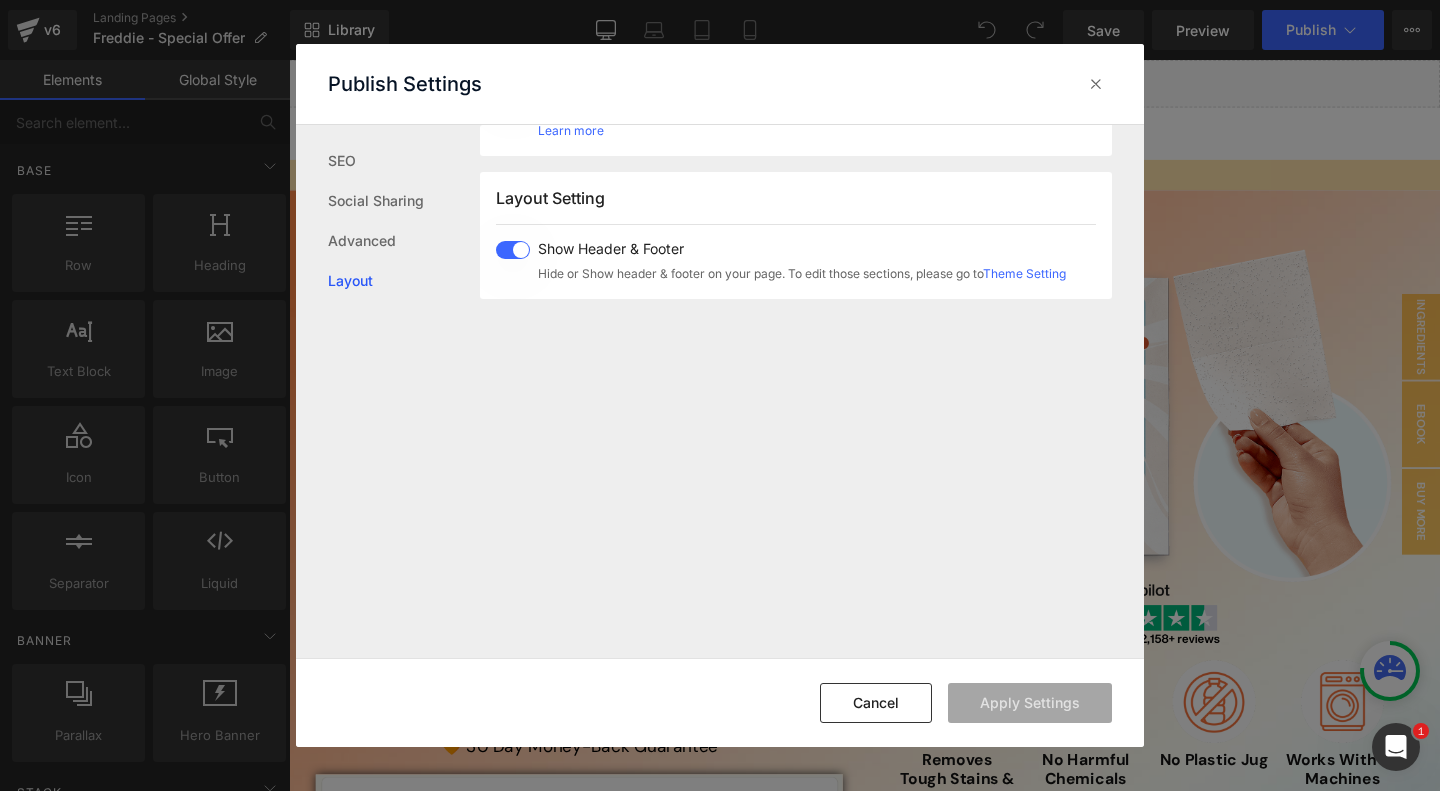 click on "Layout" at bounding box center (404, 281) 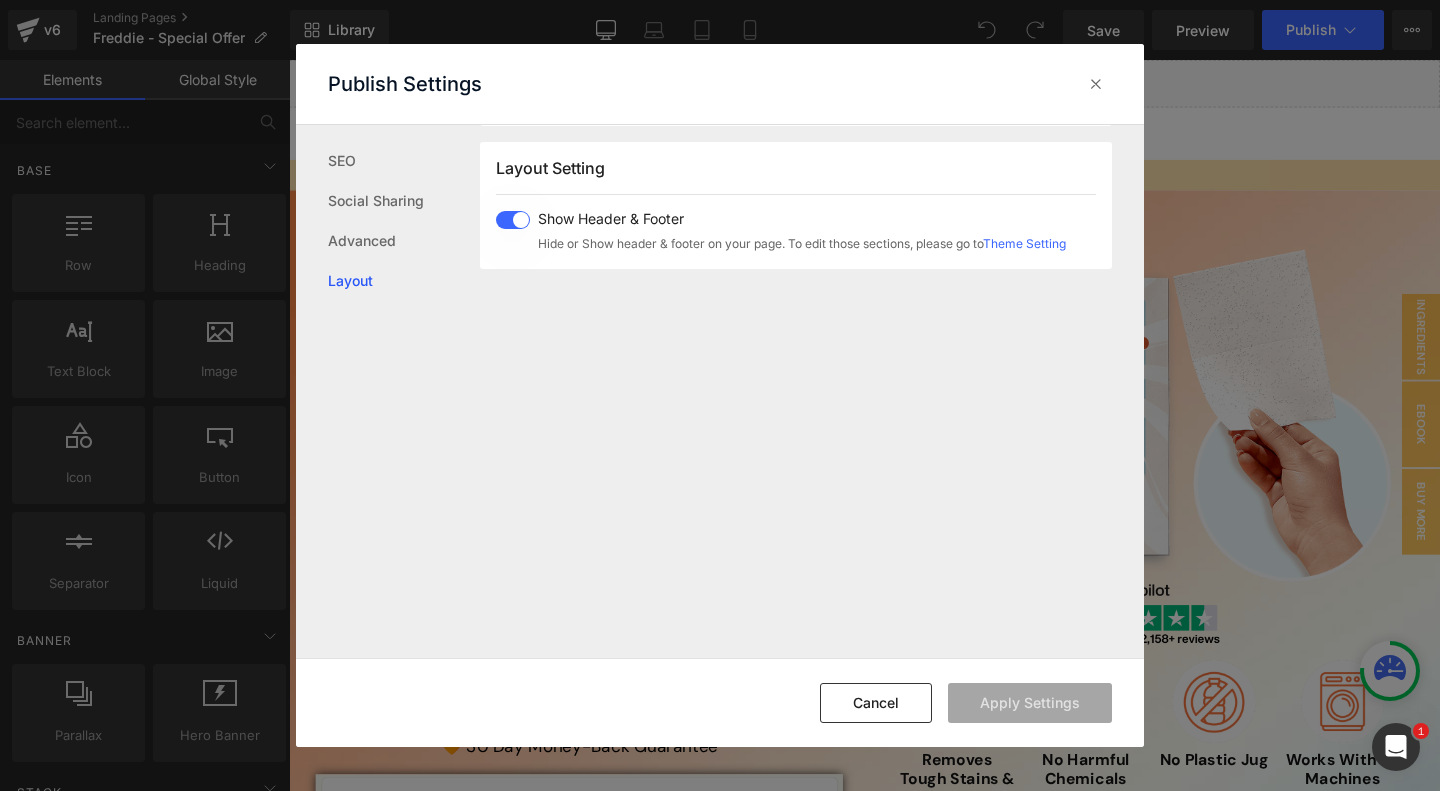 scroll, scrollTop: 1191, scrollLeft: 0, axis: vertical 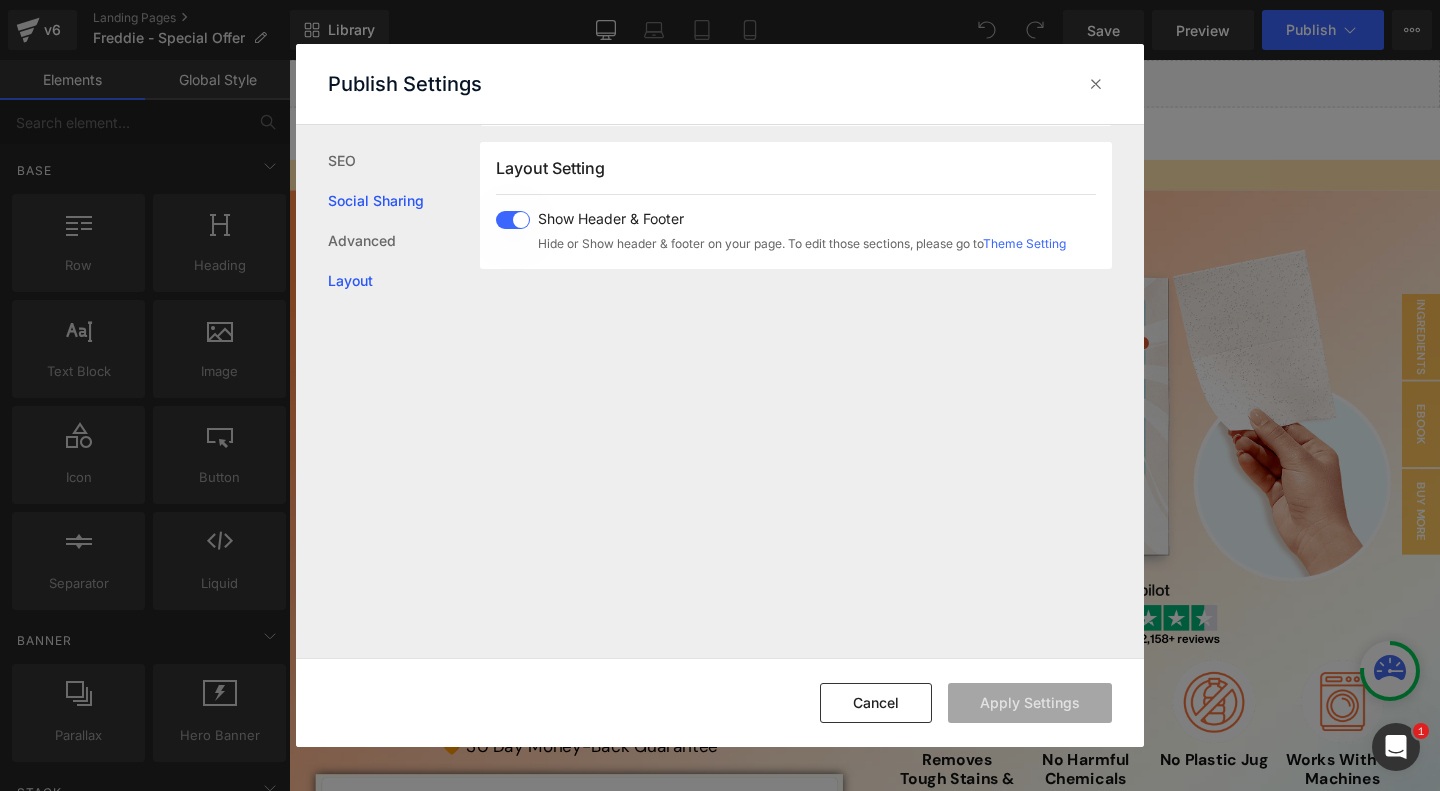 click on "Social Sharing" at bounding box center [404, 201] 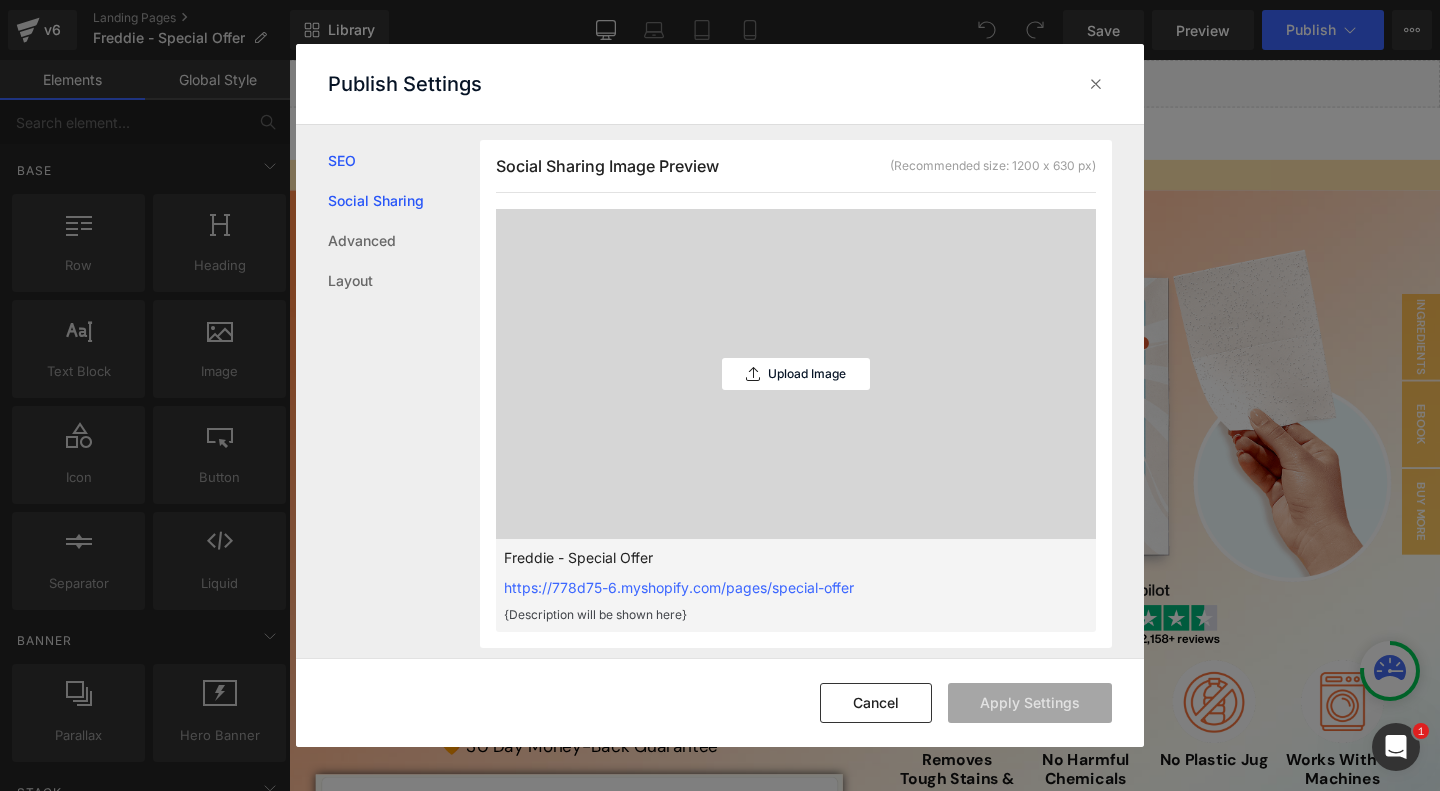 click on "SEO" at bounding box center (404, 161) 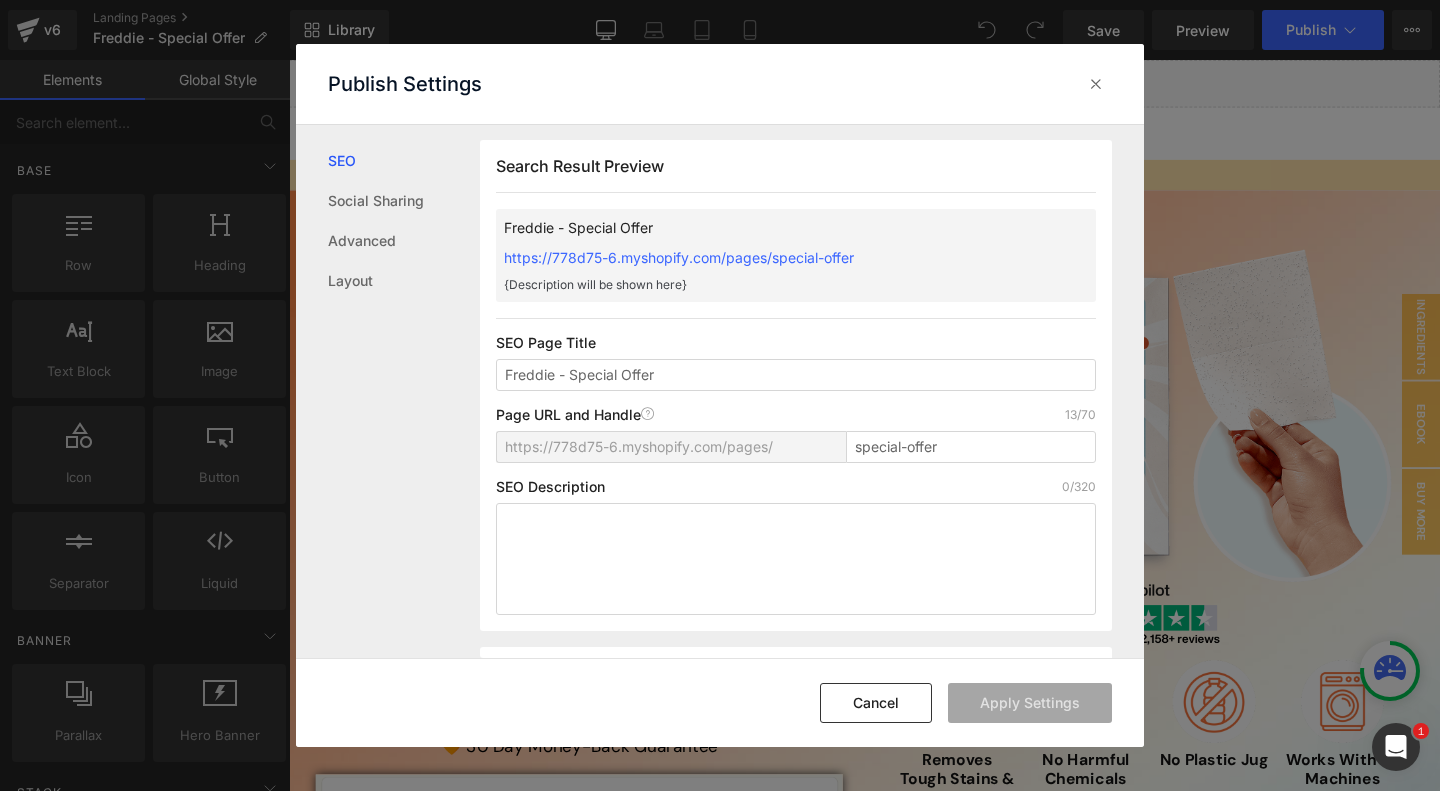 scroll, scrollTop: 1, scrollLeft: 0, axis: vertical 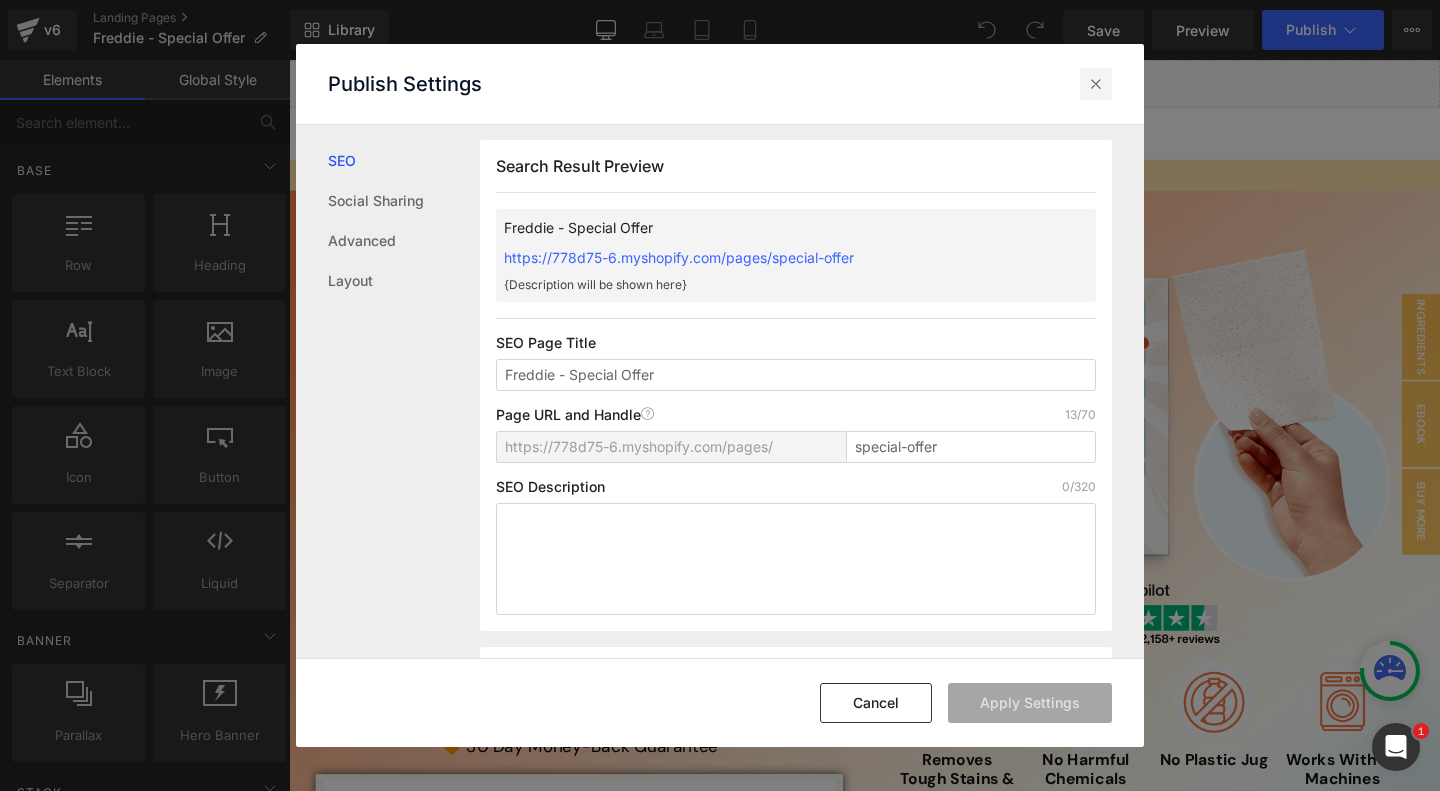 click at bounding box center (1096, 84) 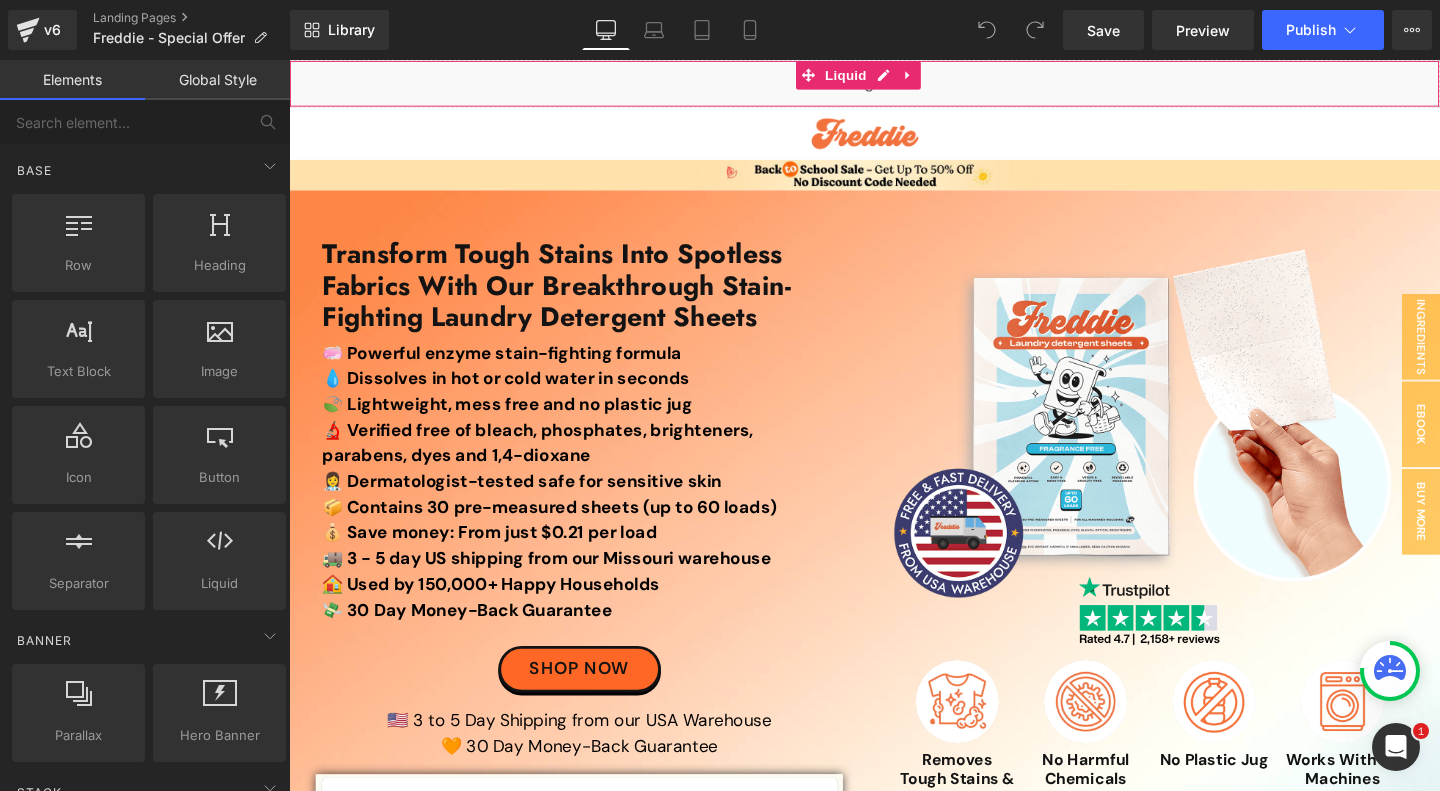 drag, startPoint x: 630, startPoint y: 94, endPoint x: 417, endPoint y: 68, distance: 214.581 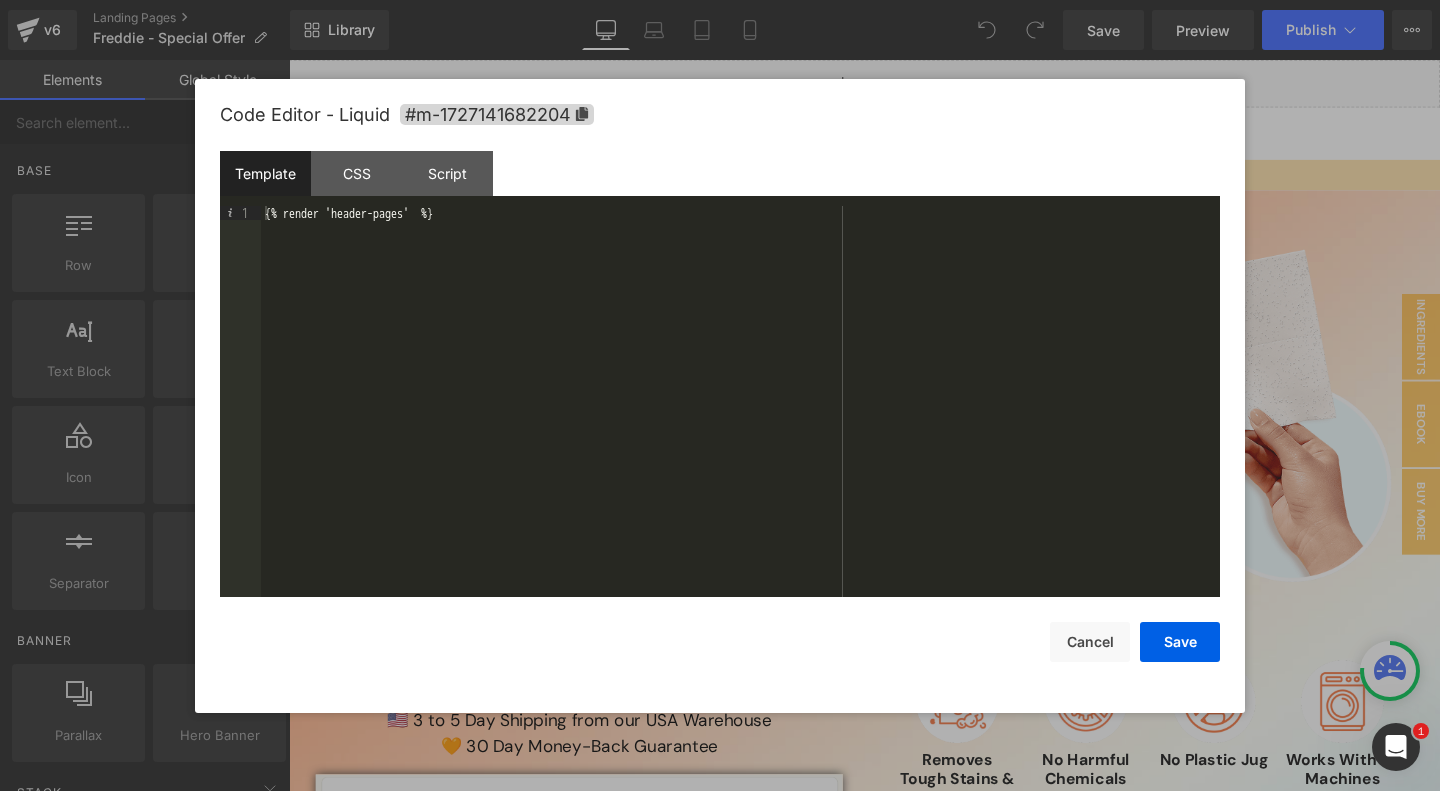 click on "{% render 'header-pages'  %}" at bounding box center [740, 416] 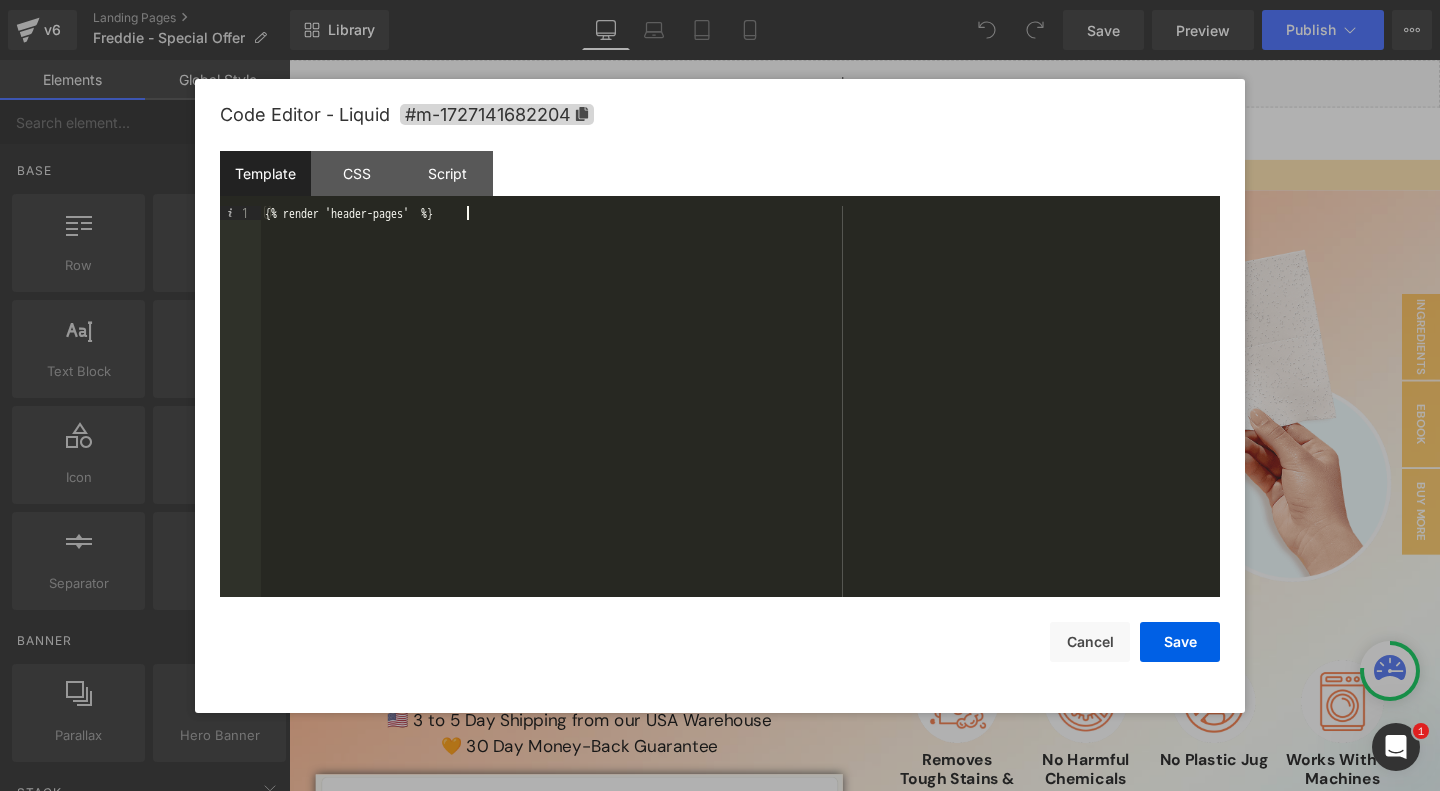 type 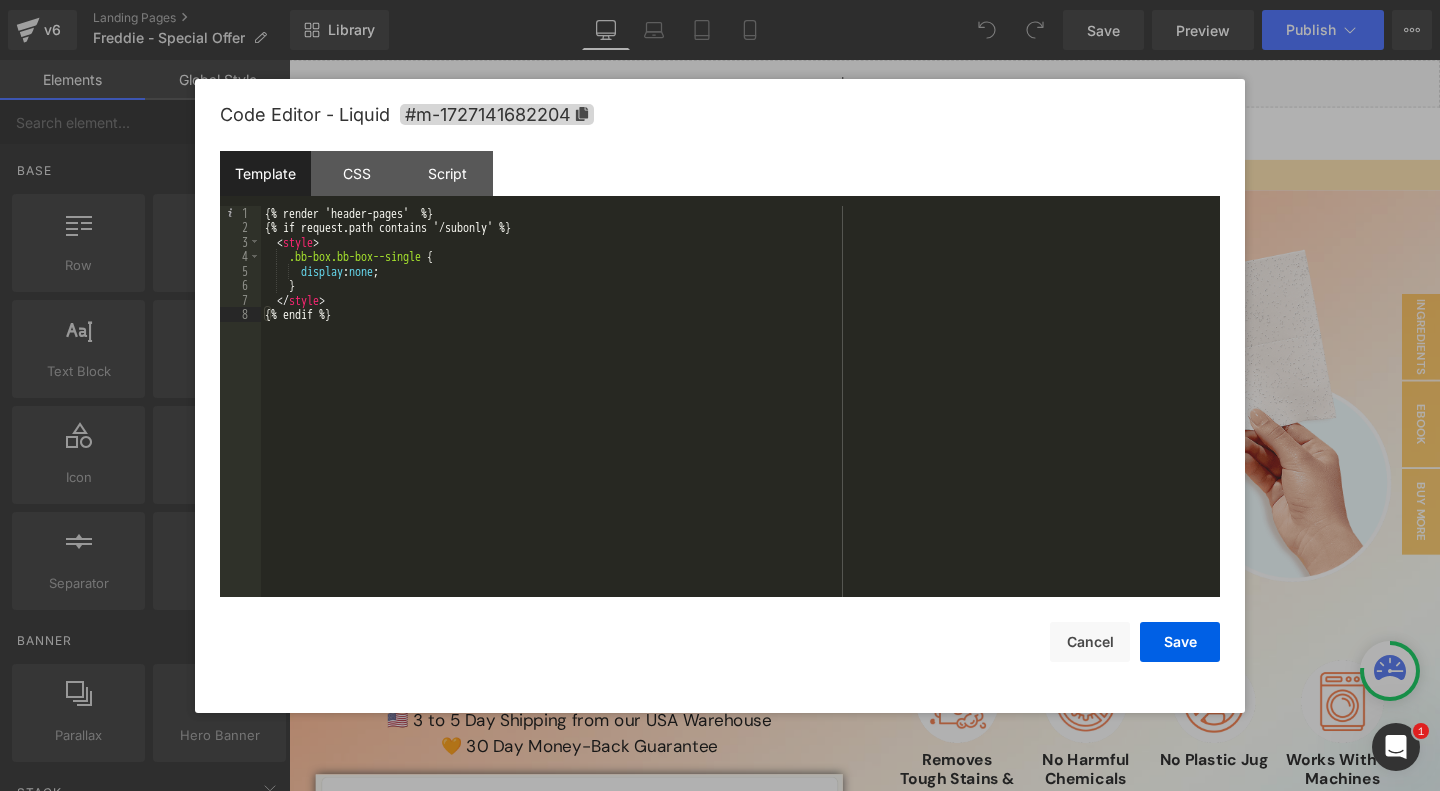 click on "{% render 'header-pages'  %} {% if request.path contains '/subonly' %}    < style >       .bb-box.bb-box--single   {          display :  none ;       }    </ style > {% endif %}" at bounding box center [740, 416] 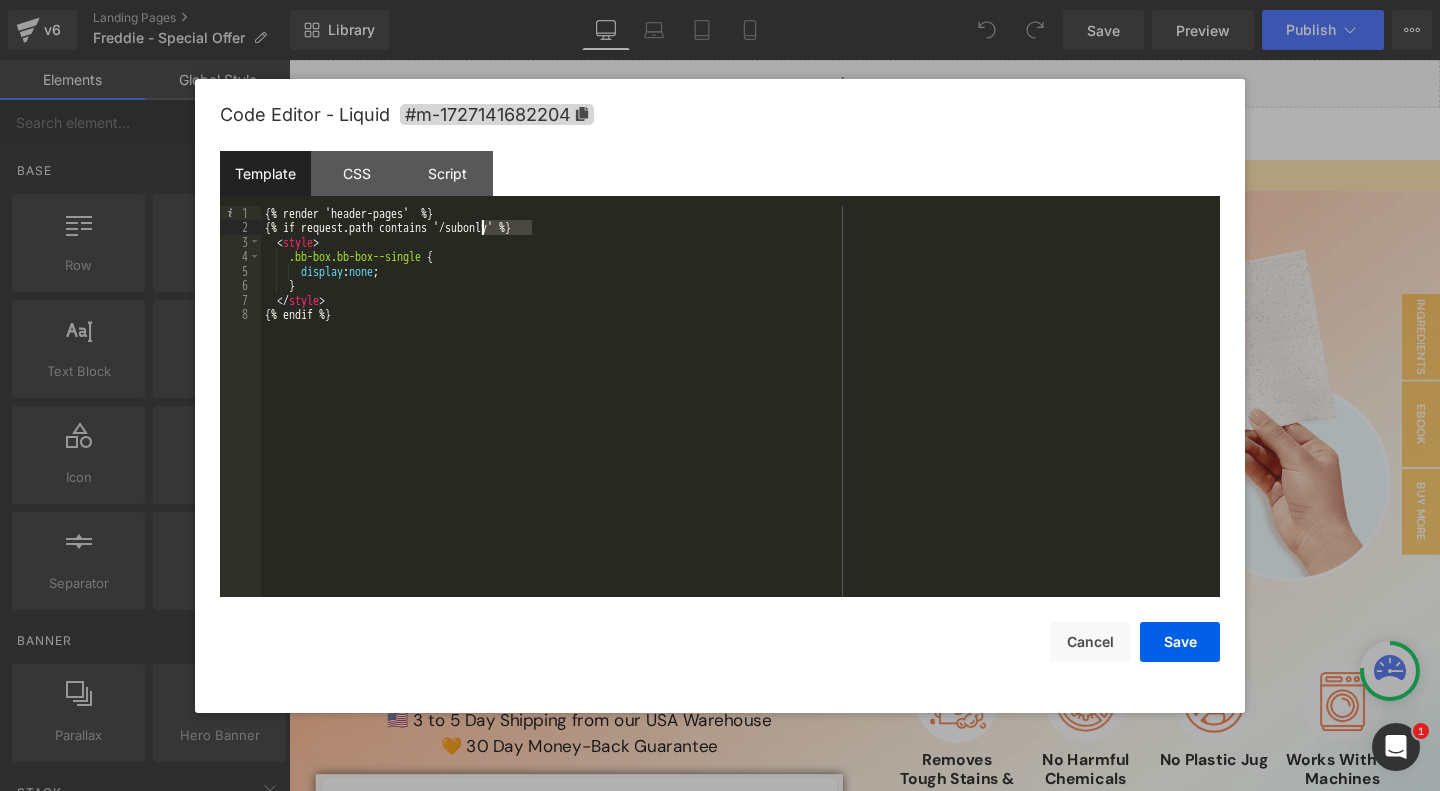 click on "{% render 'header-pages'  %} {% if request.path contains '/subonly' %}    < style >       .bb-box.bb-box--single   {          display :  none ;       }    </ style > {% endif %}" at bounding box center [740, 416] 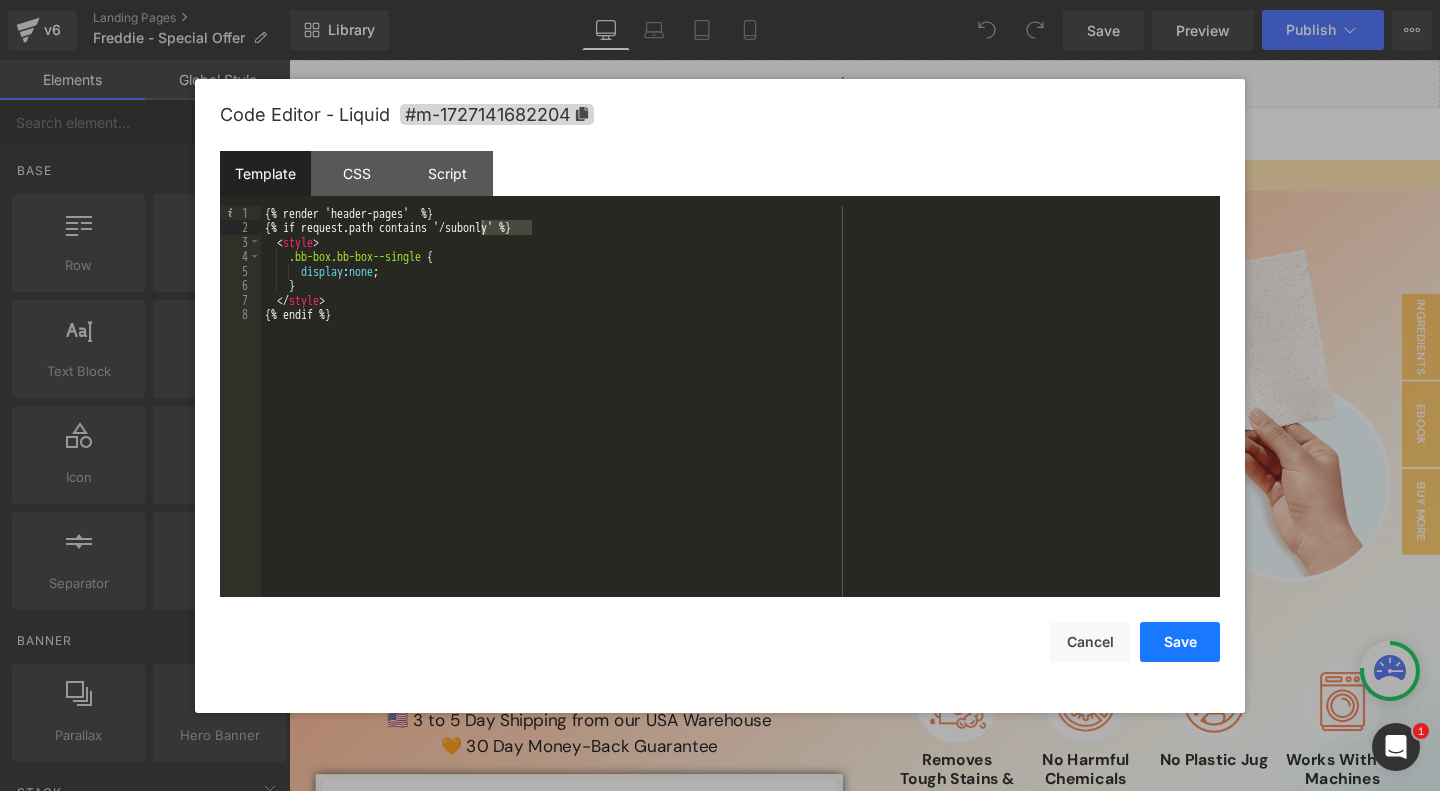 click on "Save" at bounding box center [1180, 642] 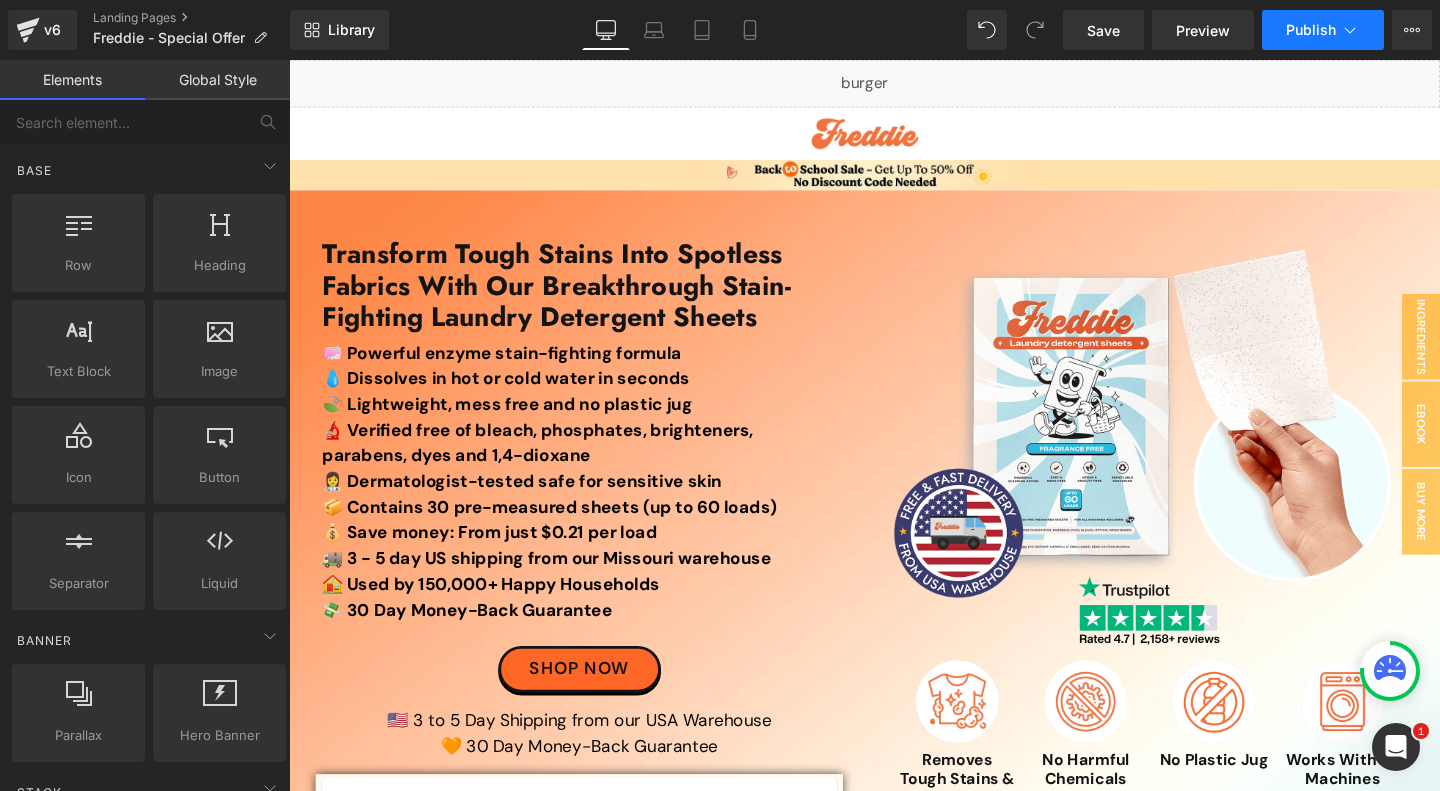 click on "Publish" at bounding box center (1311, 30) 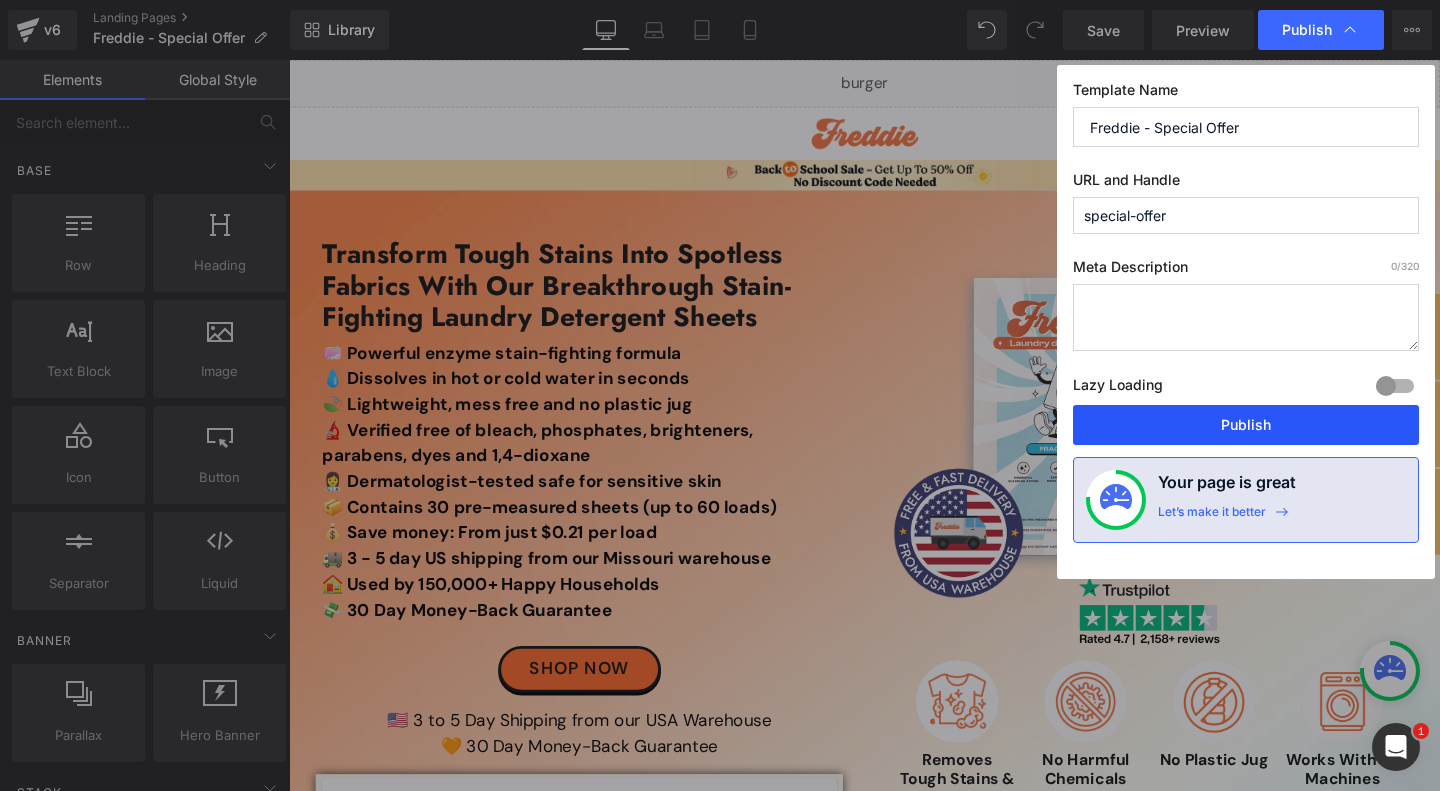 click on "Publish" at bounding box center [1246, 425] 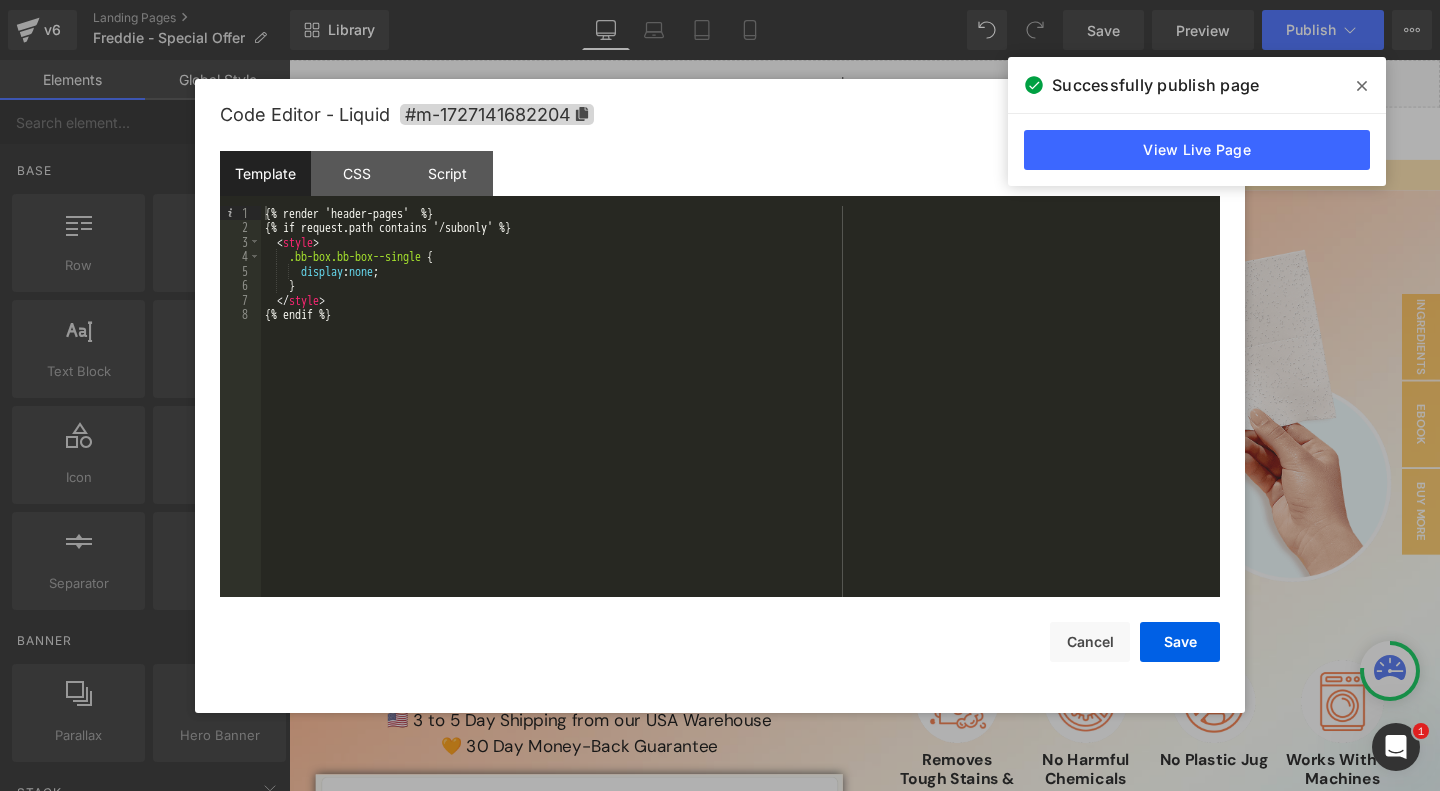 click on "{% render 'header-pages'  %} {% if request.path contains '/subonly' %}    < style >       .bb-box.bb-box--single   {          display :  none ;       }    </ style > {% endif %}" at bounding box center (740, 416) 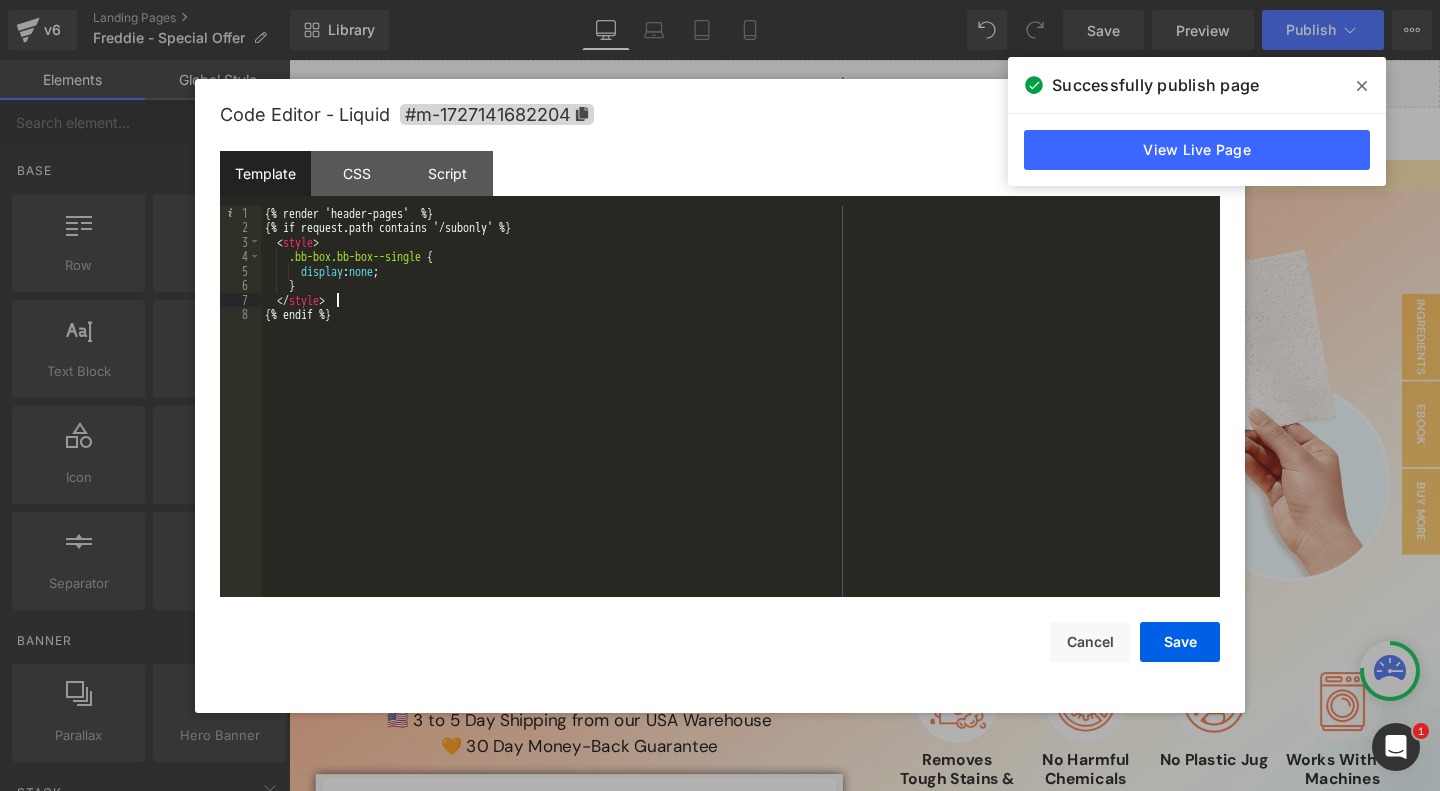 click on "{% render 'header-pages'  %} {% if request.path contains '/subonly' %}    < style >       .bb-box.bb-box--single   {          display :  none ;       }    </ style > {% endif %}" at bounding box center (740, 416) 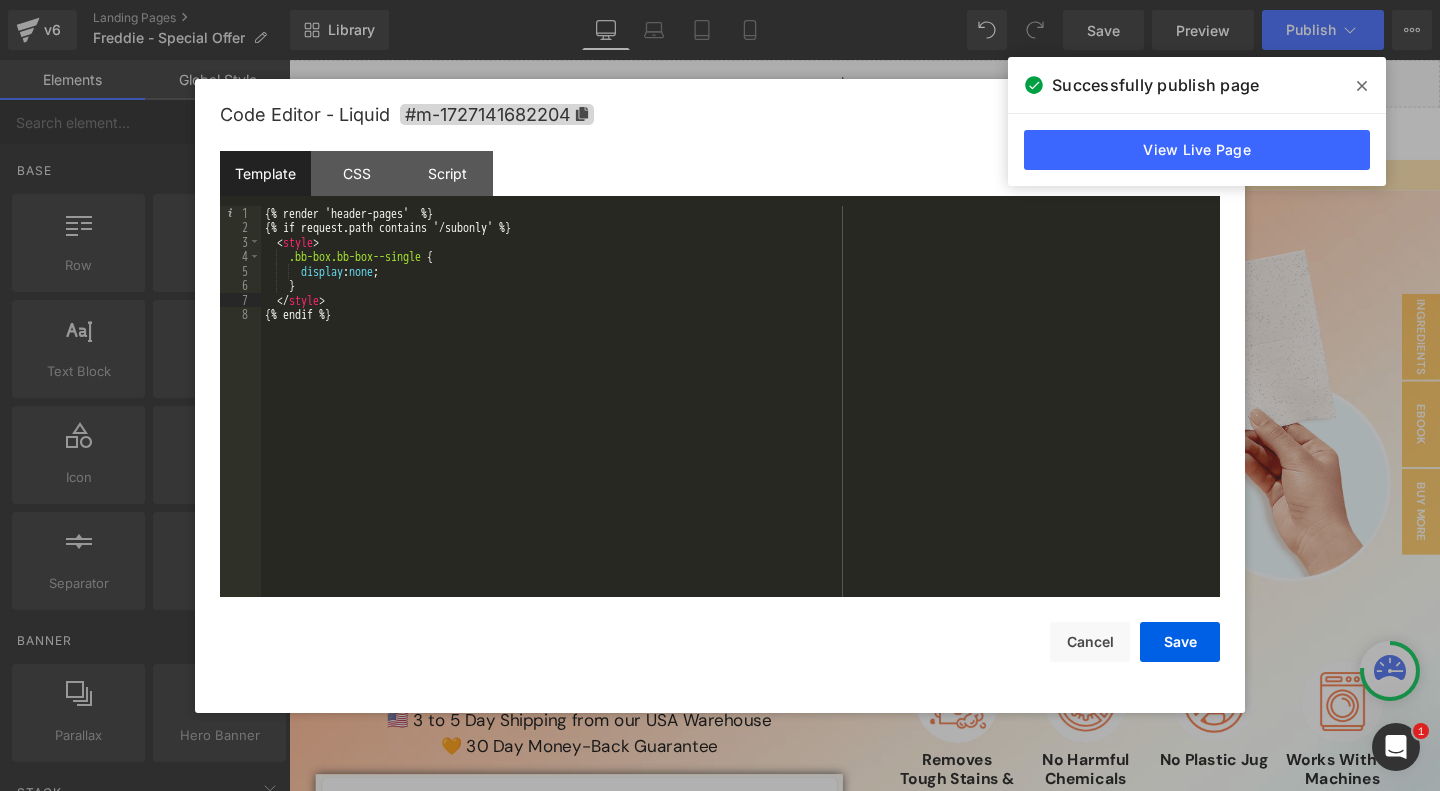 click on "{% render 'header-pages'  %} {% if request.path contains '/subonly' %}    < style >       .bb-box.bb-box--single   {          display :  none ;       }    </ style > {% endif %}" at bounding box center [740, 416] 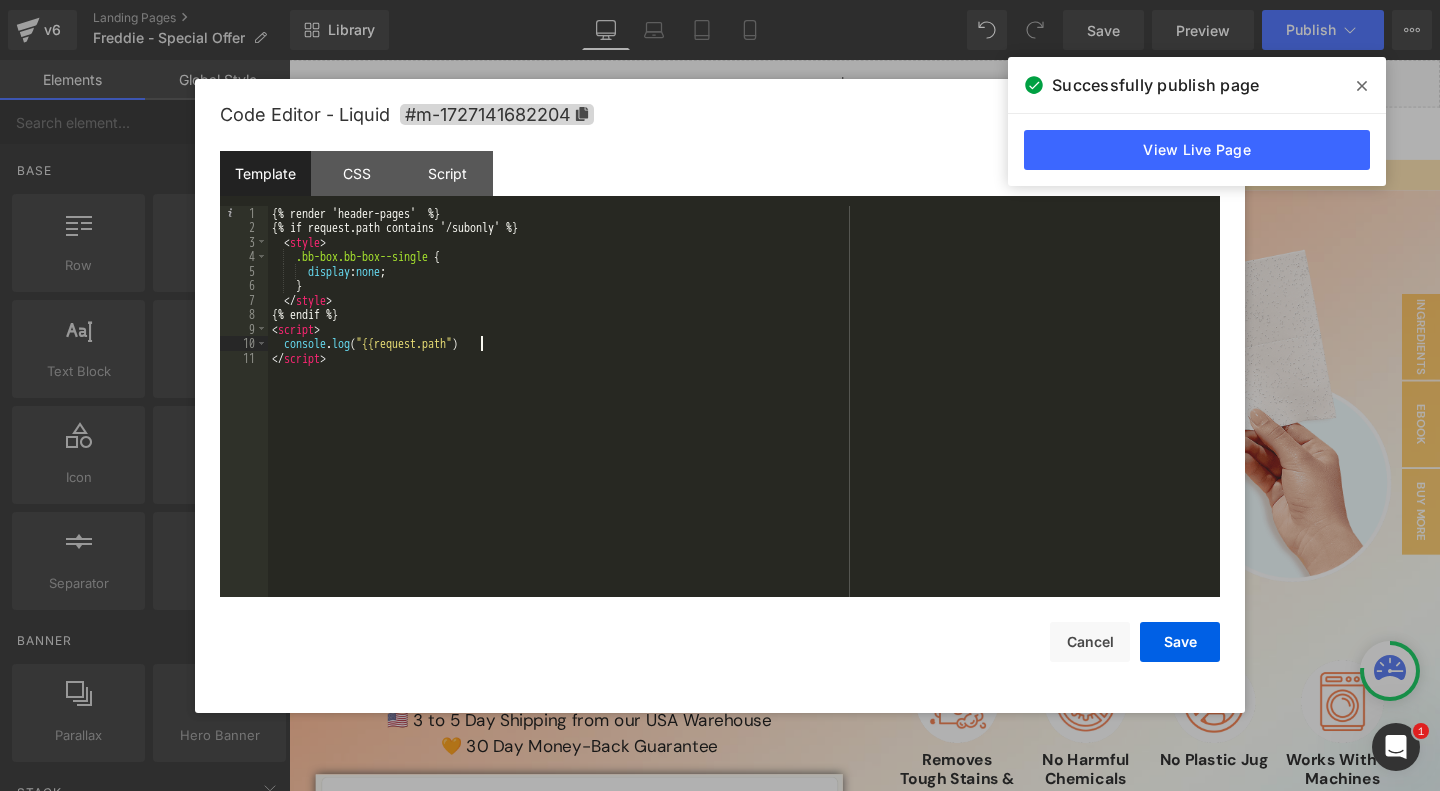 type 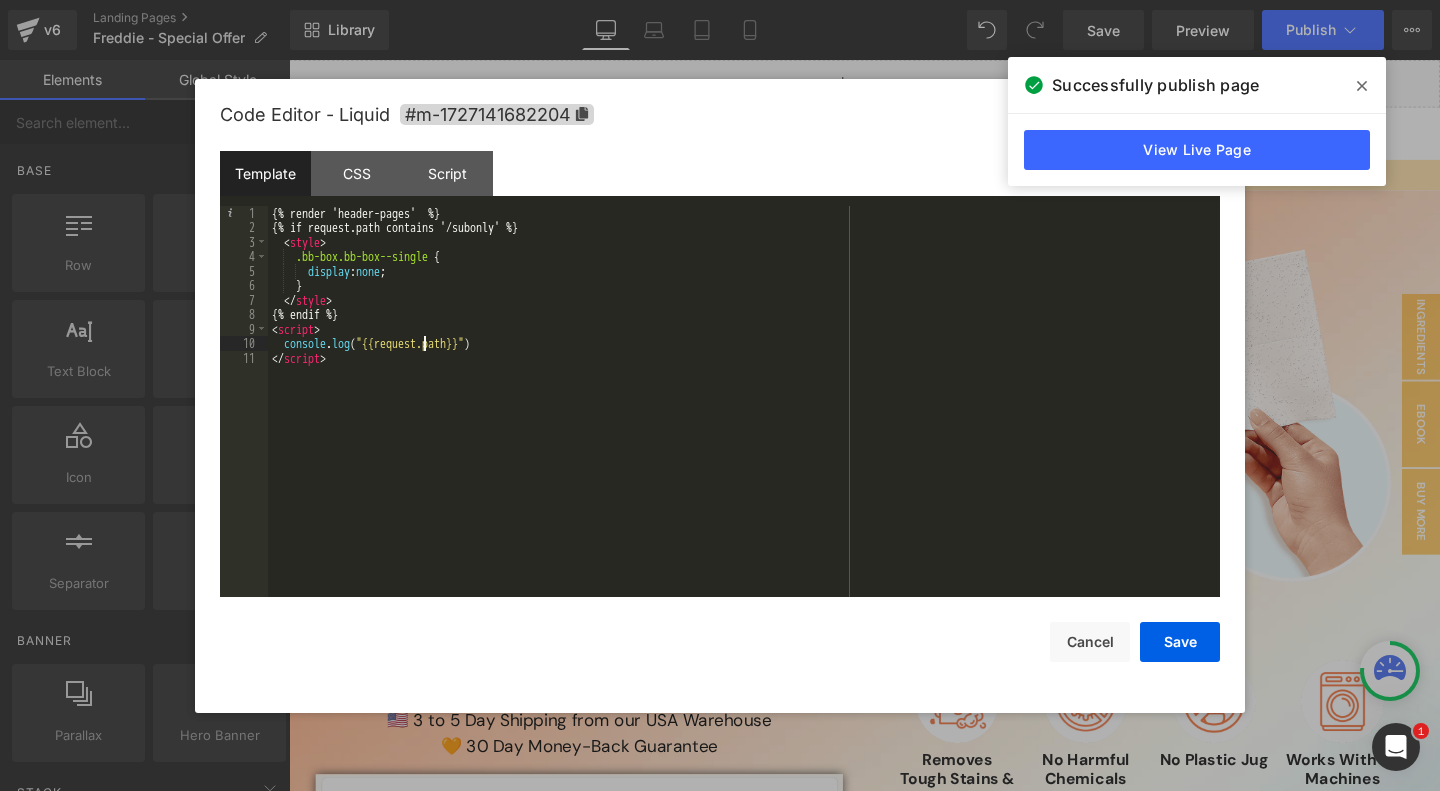 click on "{% render 'header-pages'  %} {% if request.path contains '/subonly' %}    < style >       .bb-box.bb-box--single   {          display :  none ;       }    </ style > {% endif %} < script >    console . log ( "{{request.path}}" ) </ script >" at bounding box center (744, 416) 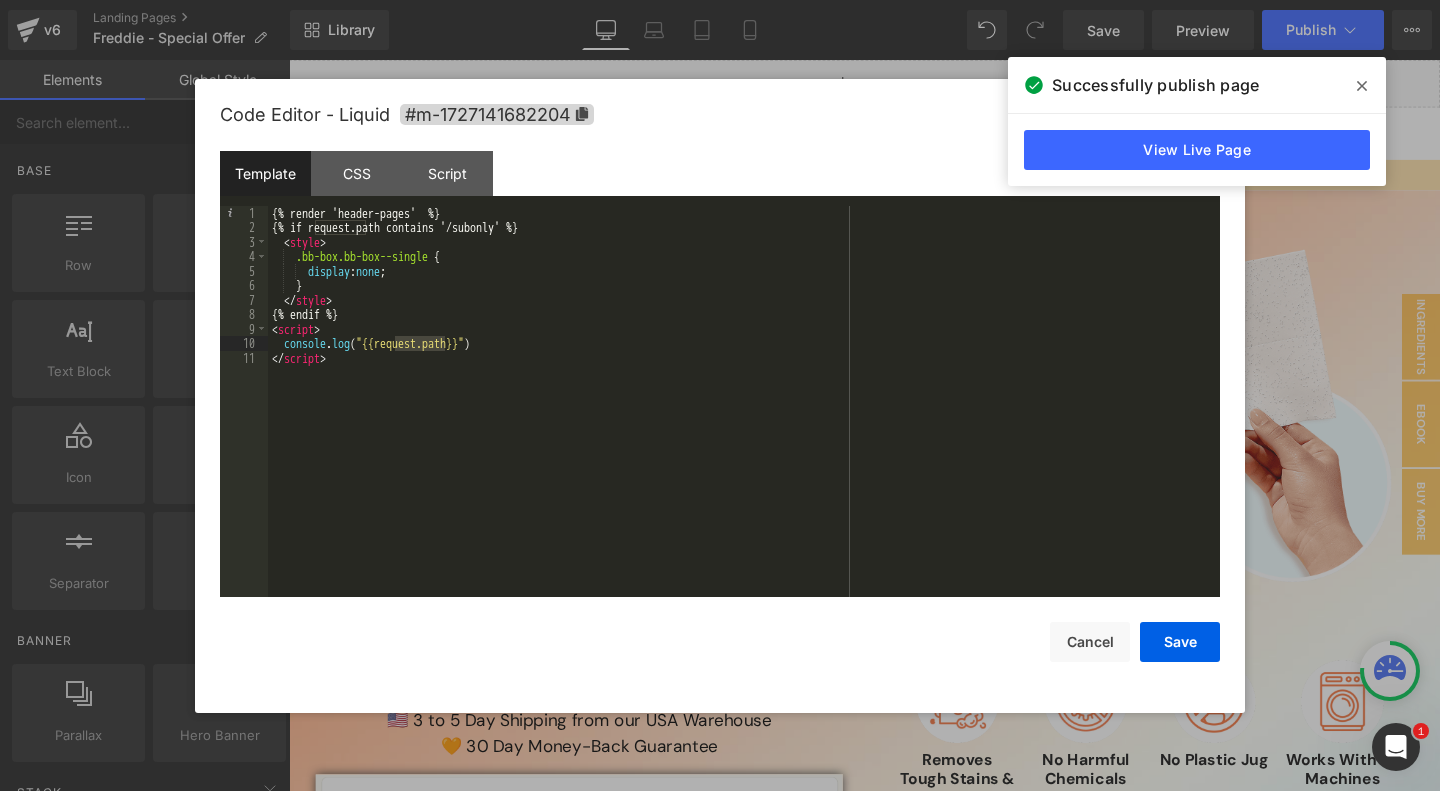 click on "{% render 'header-pages'  %} {% if request.path contains '/subonly' %}    < style >       .bb-box.bb-box--single   {          display :  none ;       }    </ style > {% endif %} < script >    console . log ( "{{request.path}}" ) </ script >" at bounding box center (744, 416) 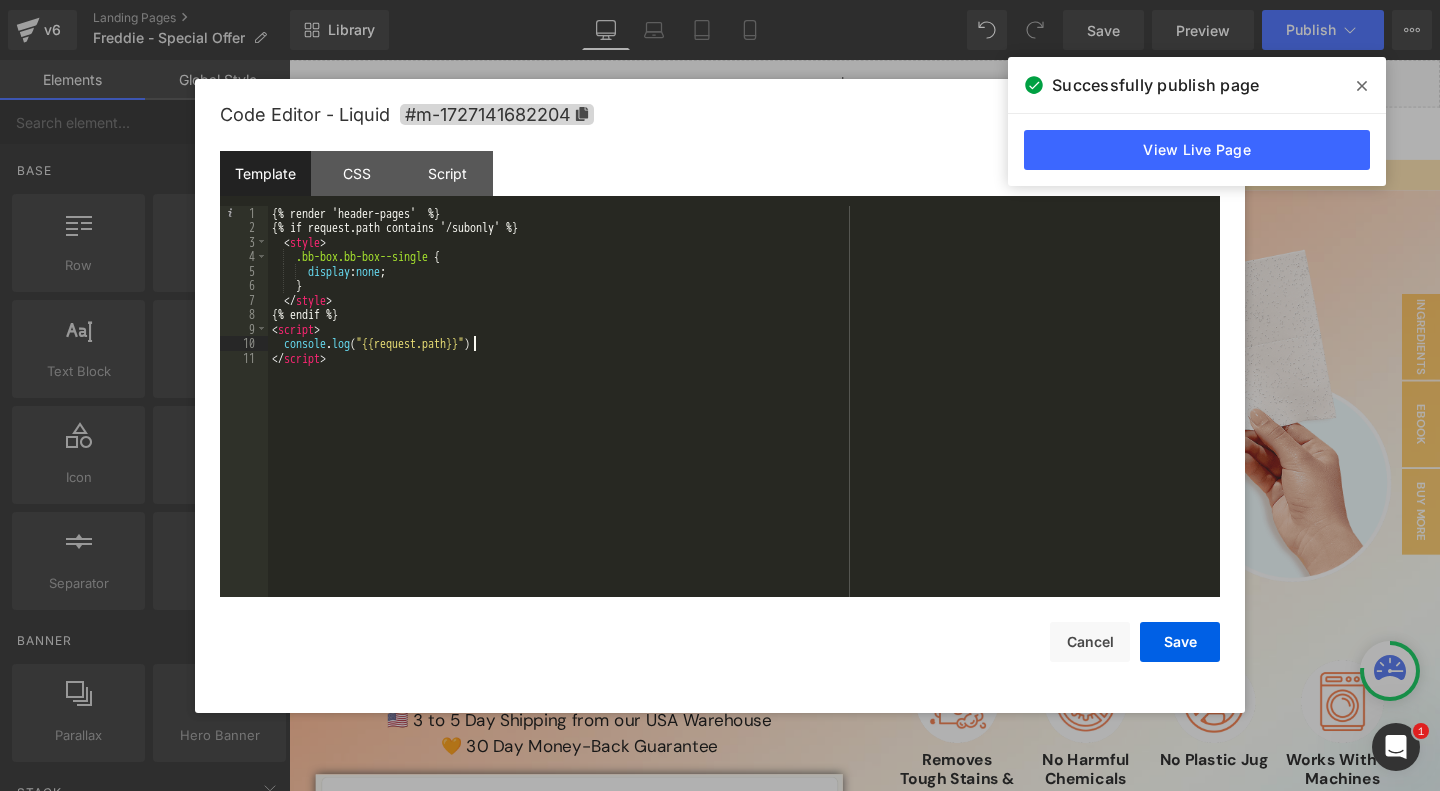 click on "{% render 'header-pages'  %} {% if request.path contains '/subonly' %}    < style >       .bb-box.bb-box--single   {          display :  none ;       }    </ style > {% endif %} < script >    console . log ( "{{request.path}}" ) </ script >" at bounding box center (744, 416) 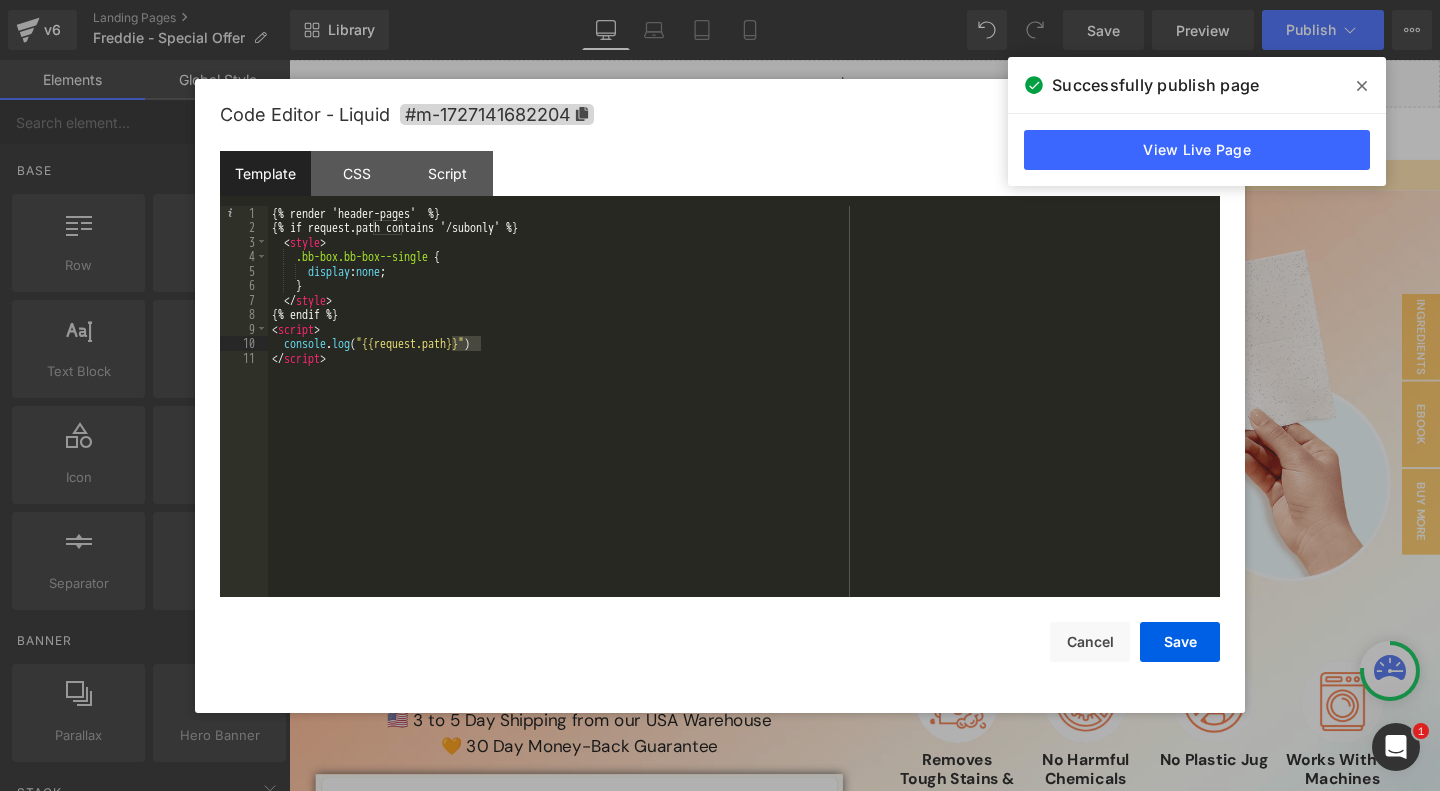click on "Save Cancel" at bounding box center (720, 629) 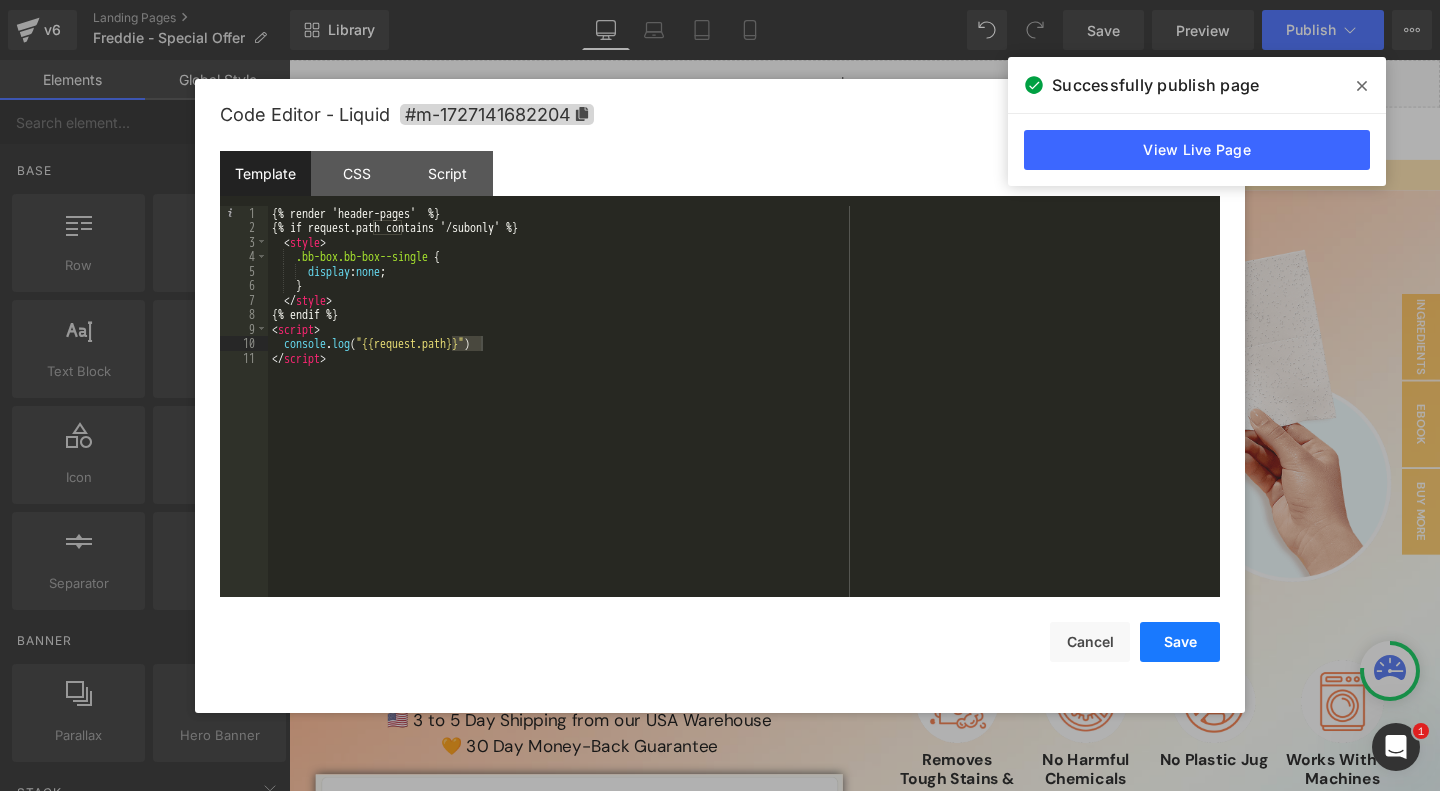 click on "Save" at bounding box center [1180, 642] 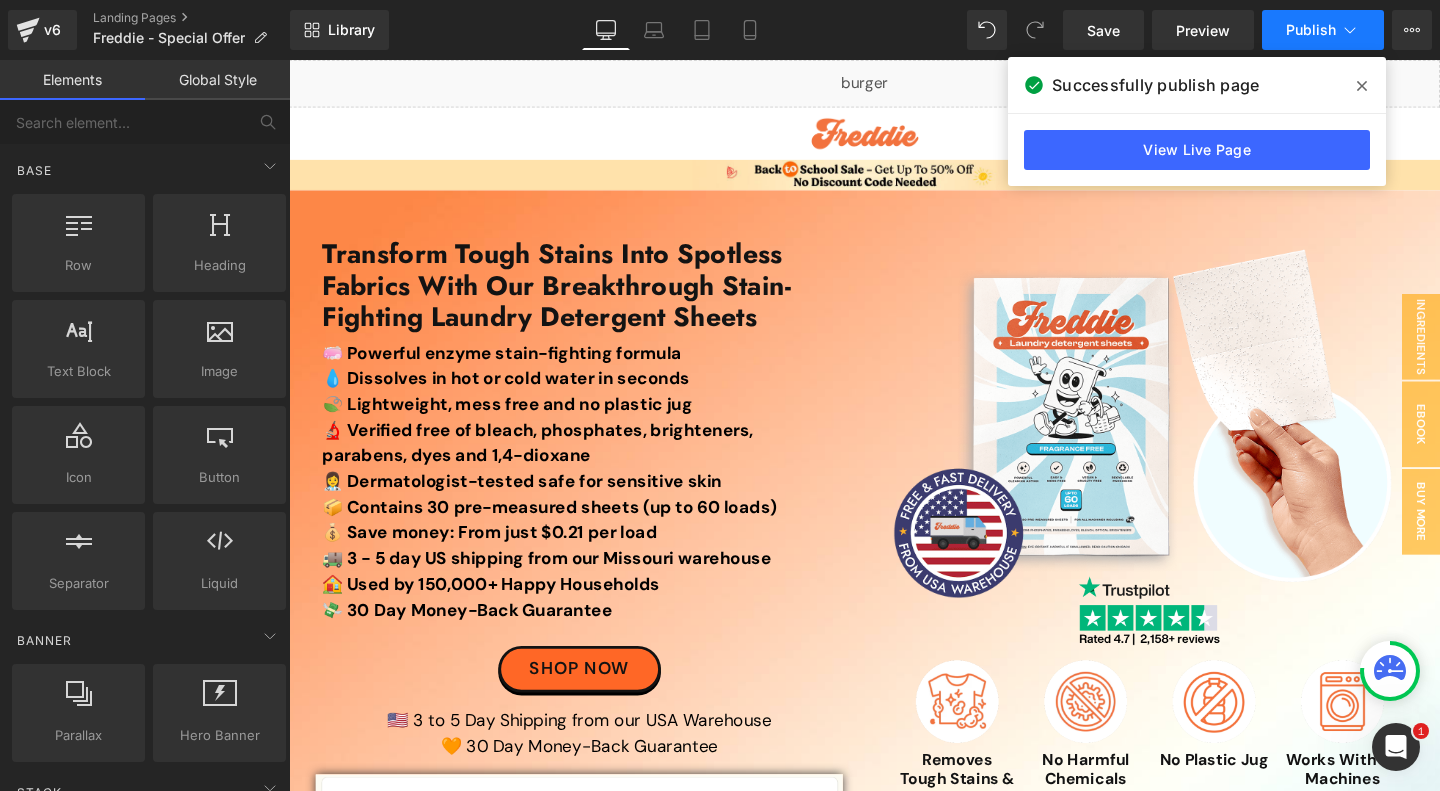 click on "Publish" at bounding box center [1311, 30] 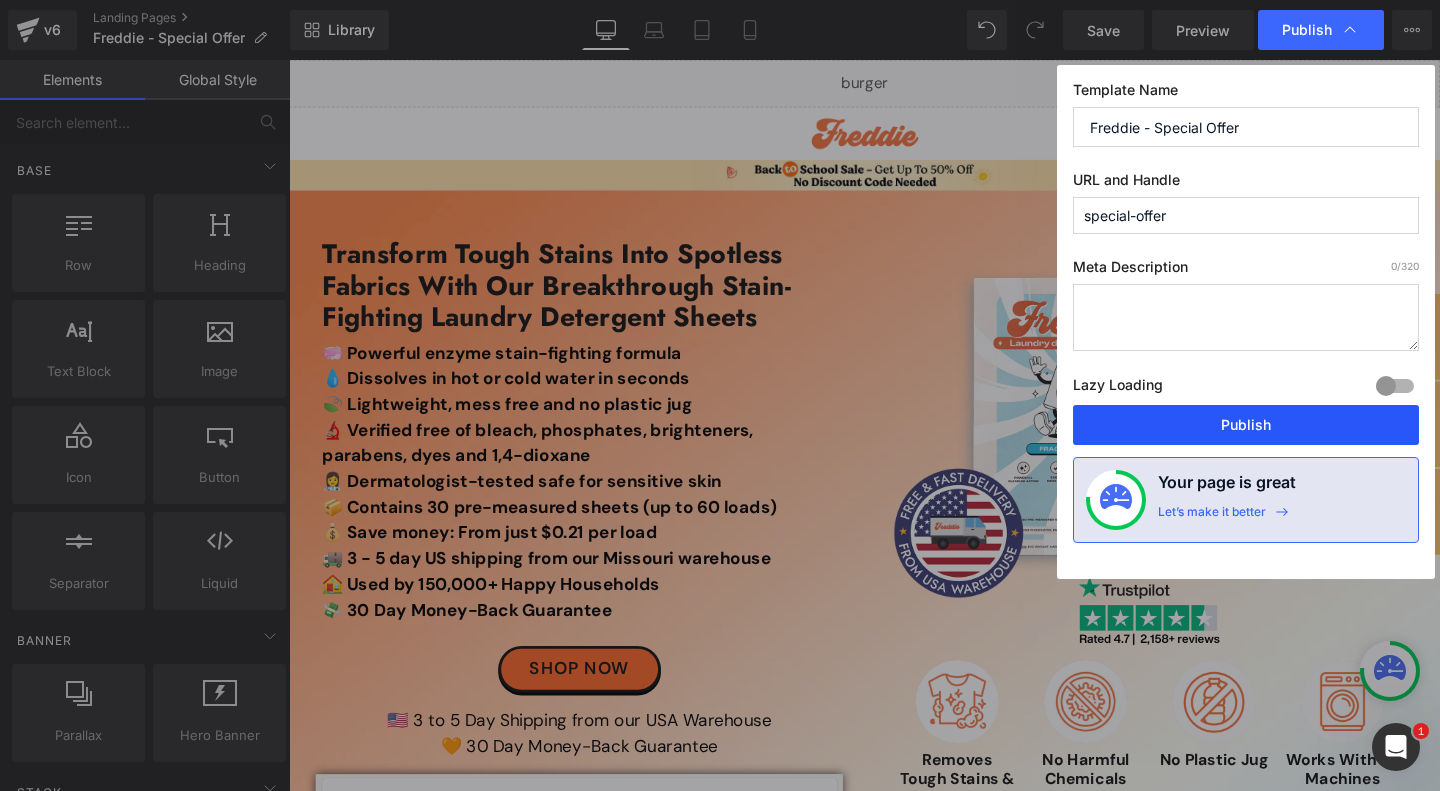 click on "Publish" at bounding box center [1246, 425] 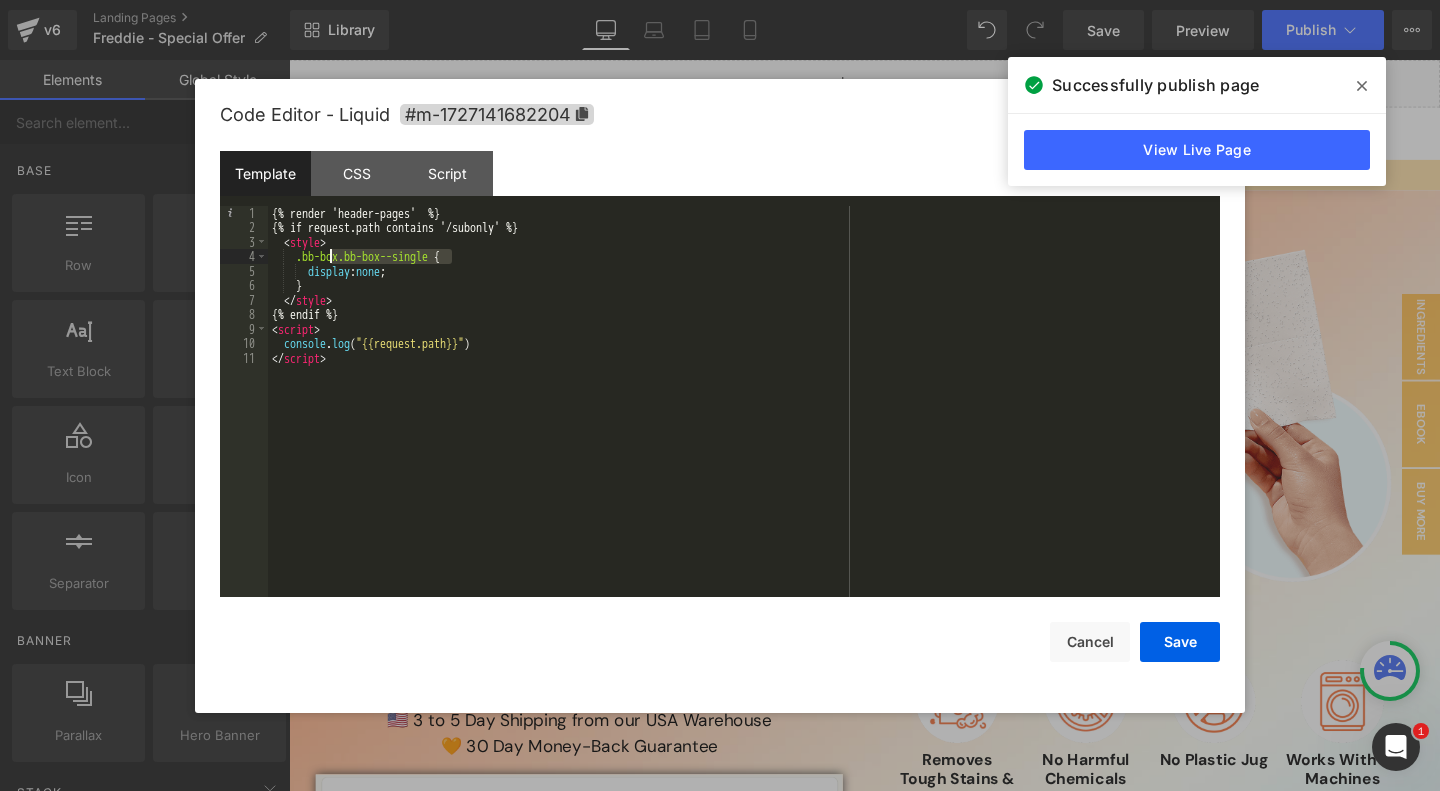 drag, startPoint x: 451, startPoint y: 256, endPoint x: 331, endPoint y: 253, distance: 120.03749 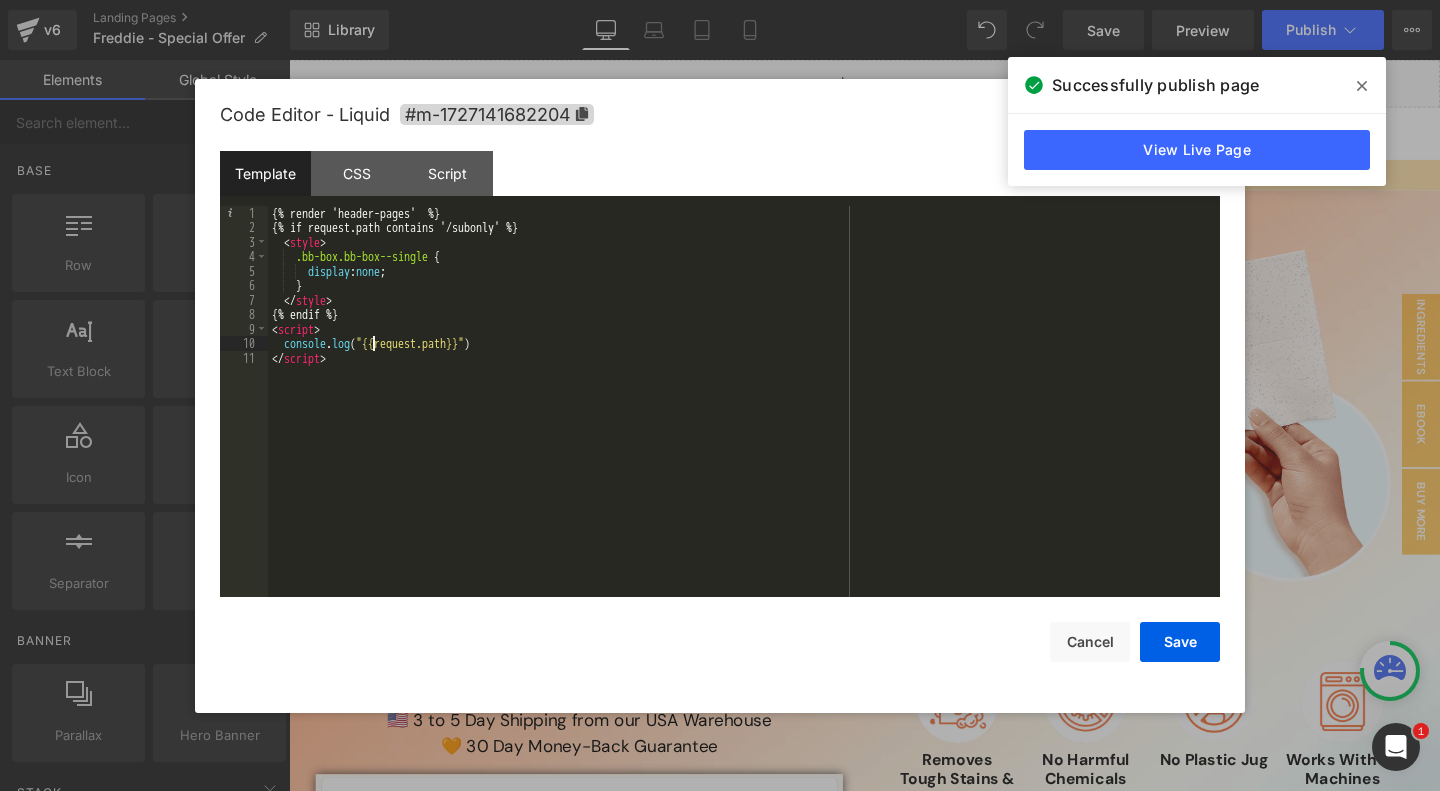 click on "{% render 'header-pages'  %} {% if request.path contains '/subonly' %}    < style >       .bb-box.bb-box--single   {          display :  none ;       }    </ style > {% endif %} < script >    console . log ( "{{request.path}}" ) </ script >" at bounding box center (744, 416) 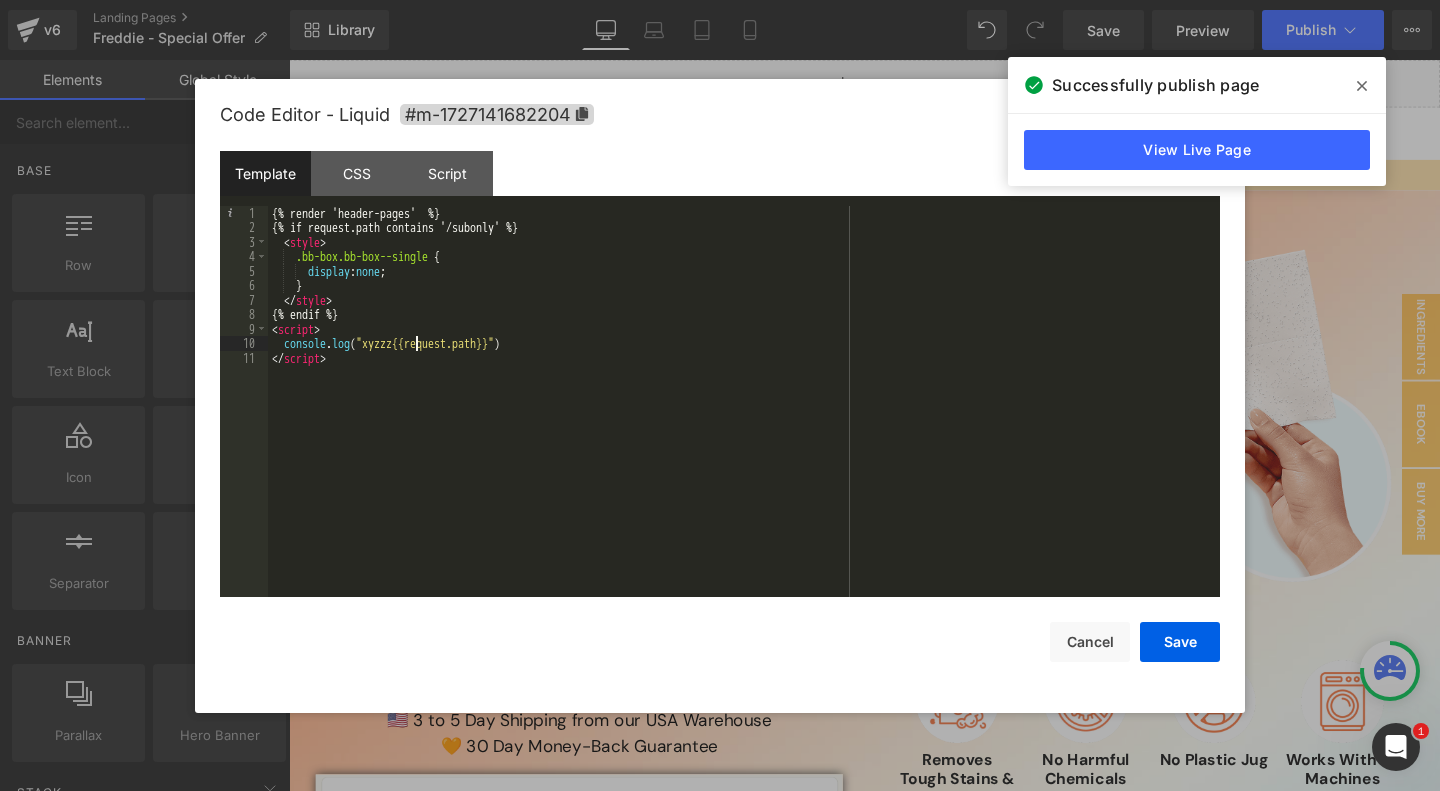 type 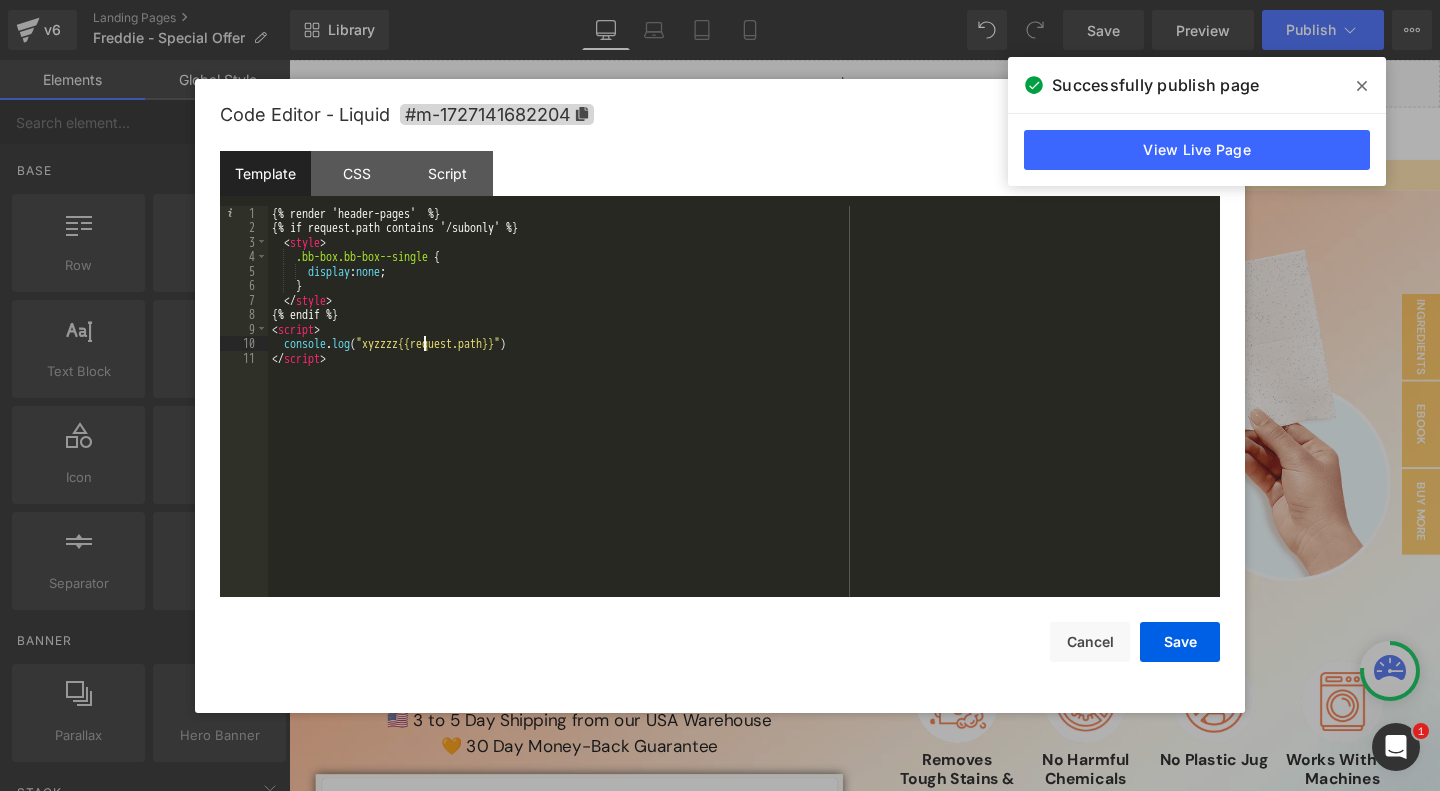click on "{% render 'header-pages'  %} {% if request.path contains '/subonly' %}    < style >       .bb-box.bb-box--single   {          display :  none ;       }    </ style > {% endif %} < script >    console . log ( "xyzzzz{{request.path}}" ) </ script >" at bounding box center (744, 416) 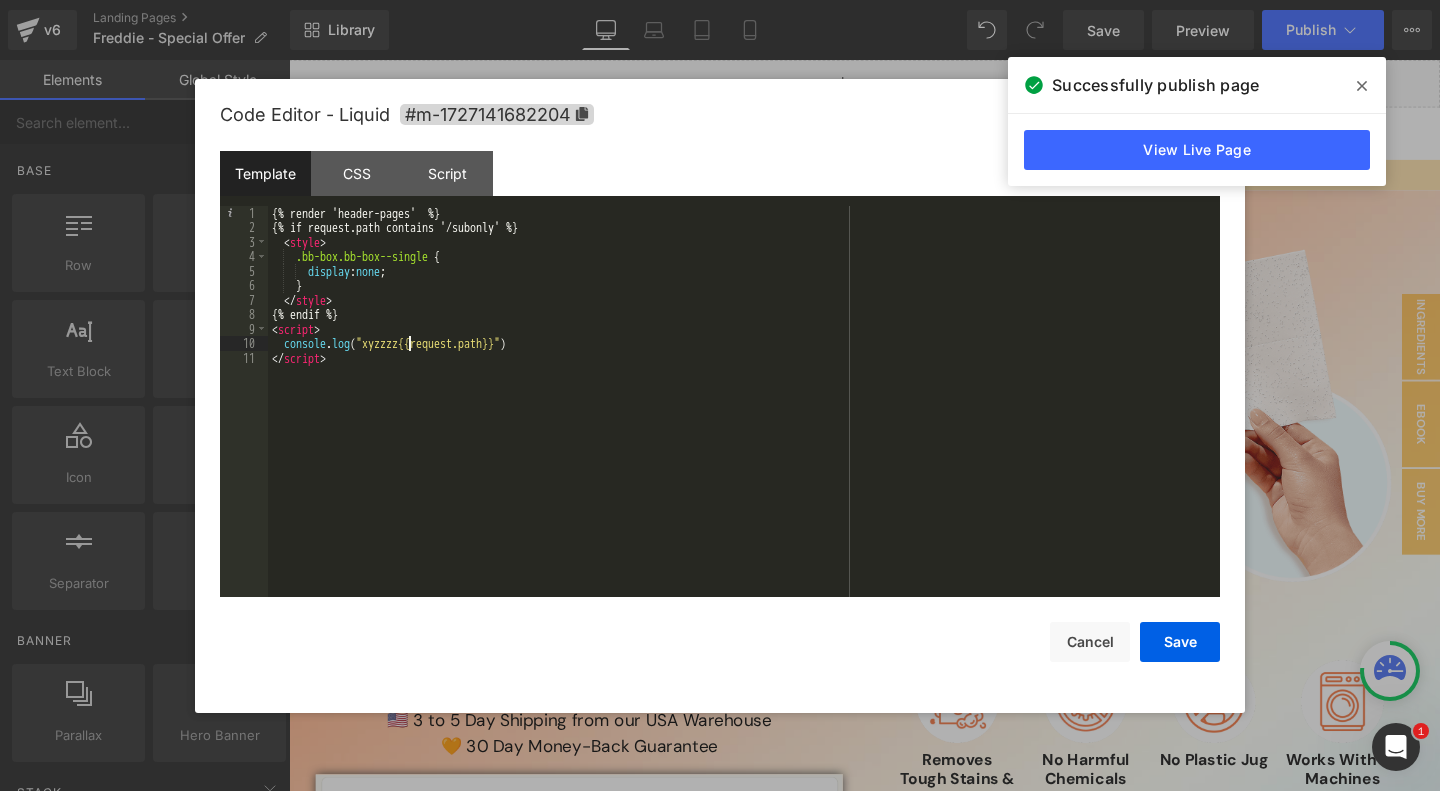 click on "{% render 'header-pages'  %} {% if request.path contains '/subonly' %}    < style >       .bb-box.bb-box--single   {          display :  none ;       }    </ style > {% endif %} < script >    console . log ( "xyzzzz{{request.path}}" ) </ script >" at bounding box center [744, 416] 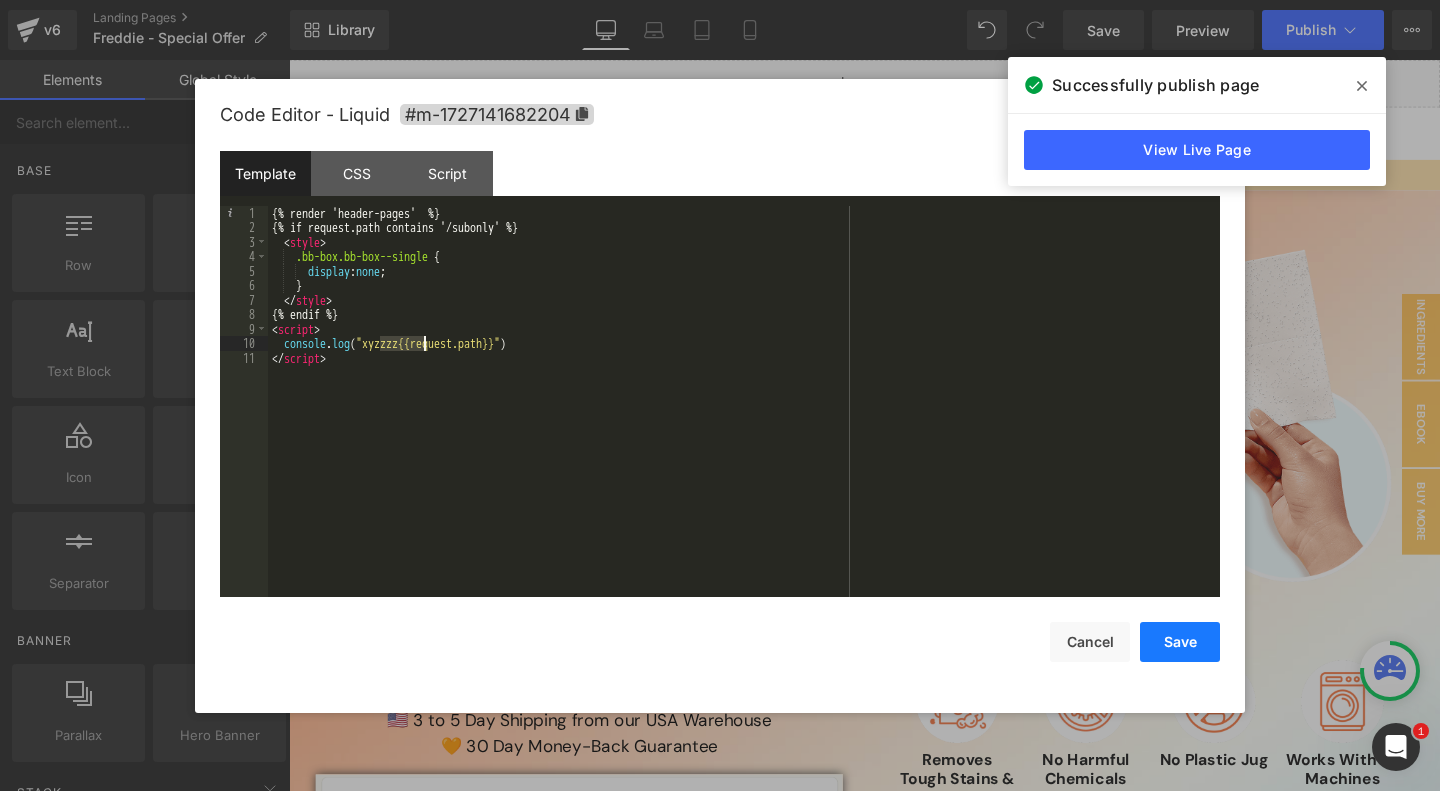 click on "Save" at bounding box center (1180, 642) 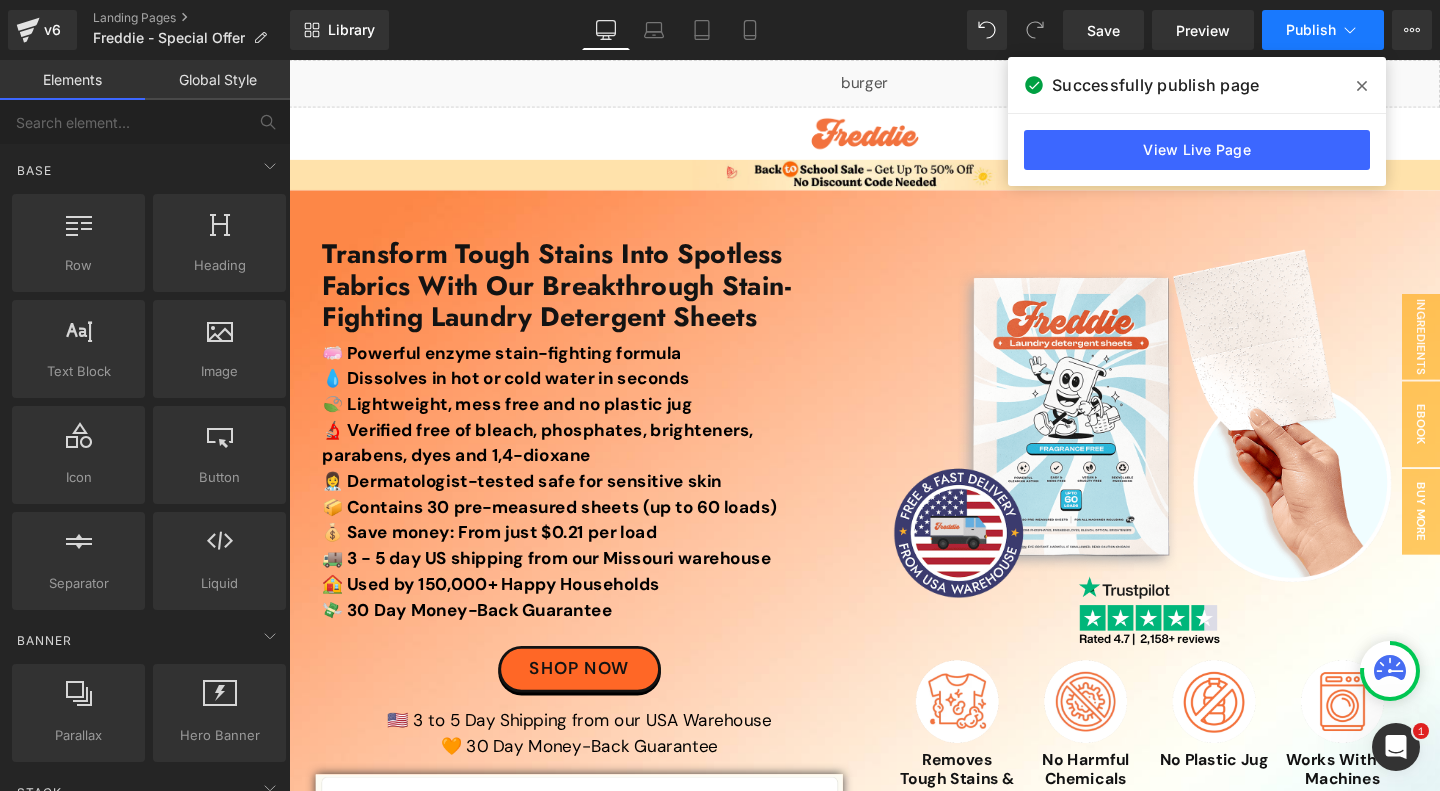 click 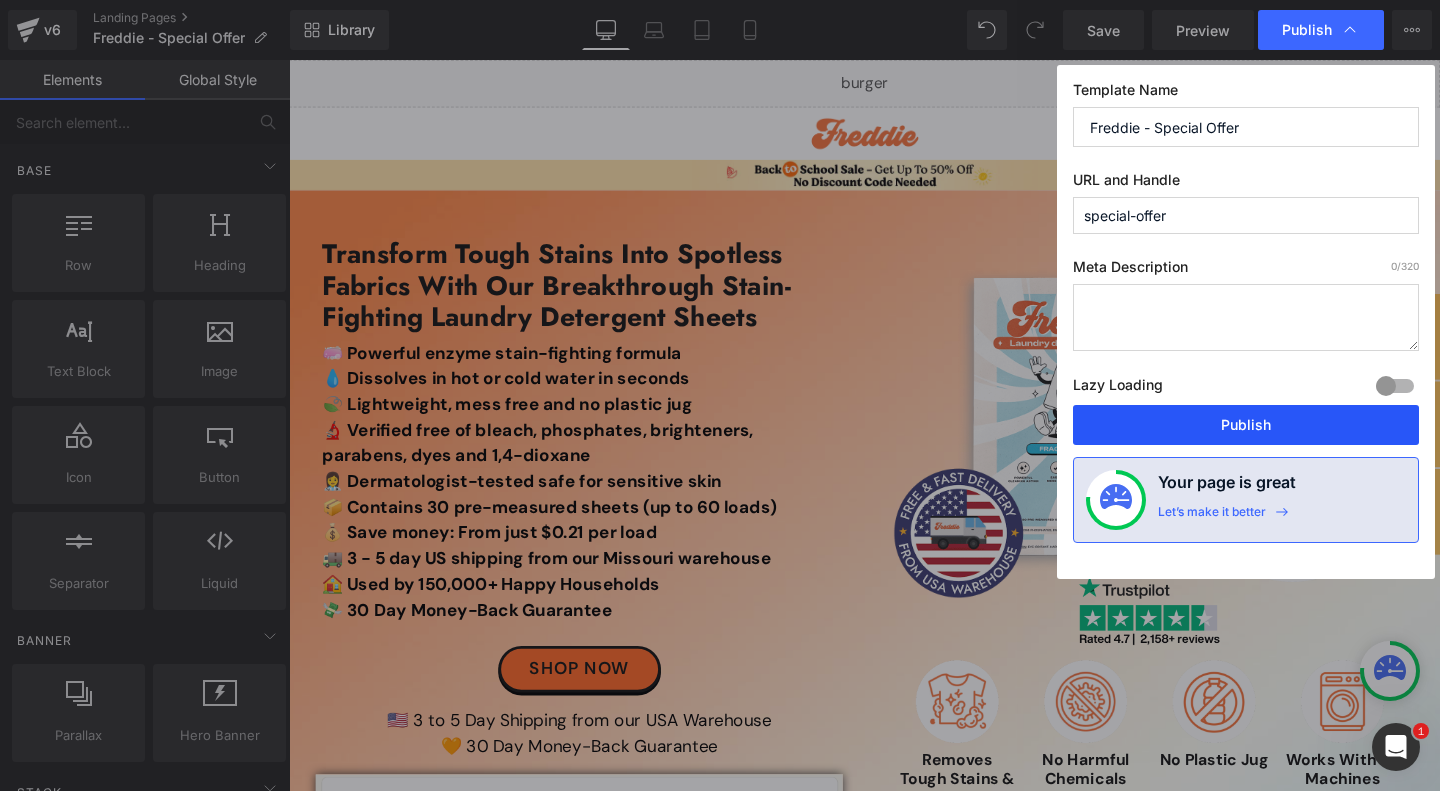 click on "Publish" at bounding box center (1246, 425) 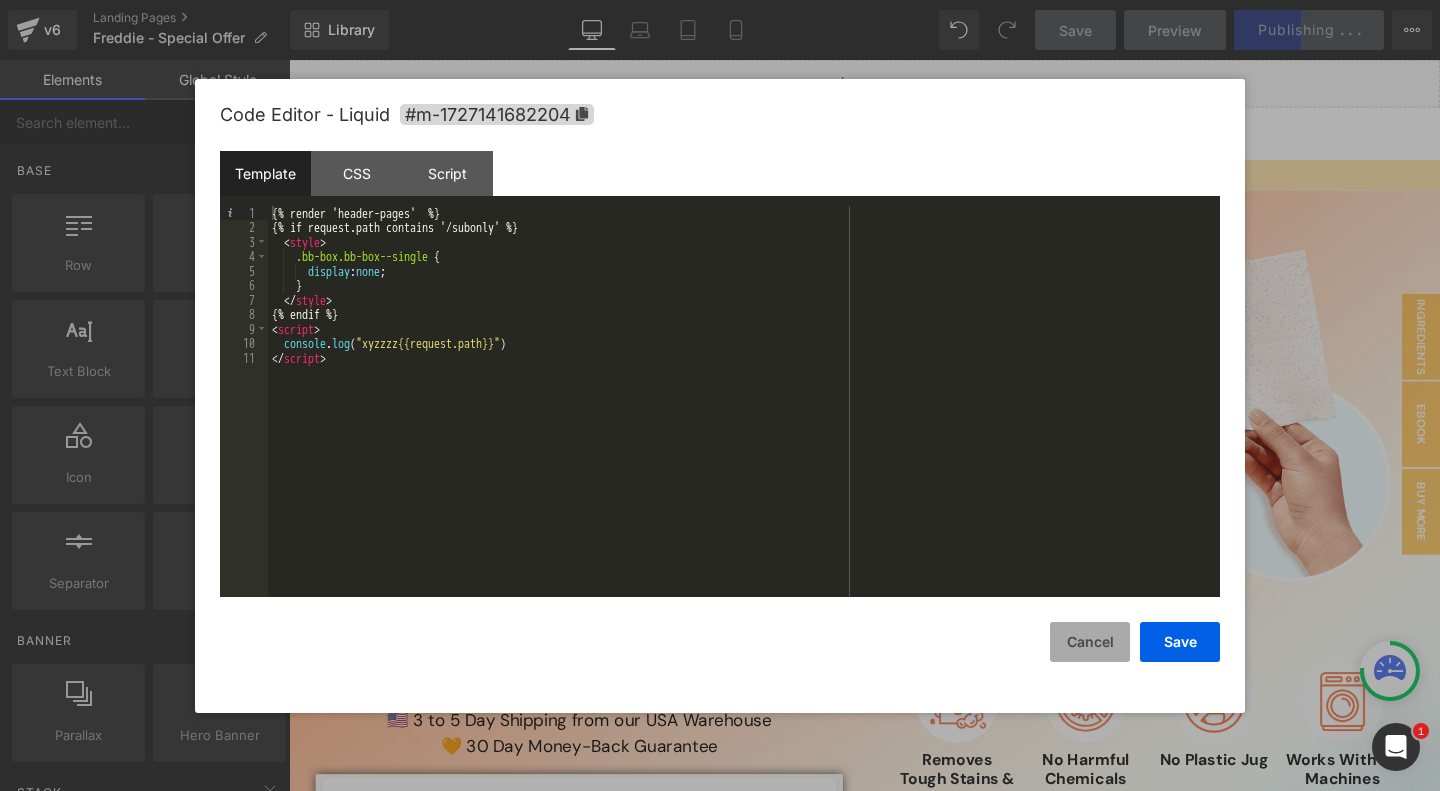 click on "Cancel" at bounding box center (1090, 642) 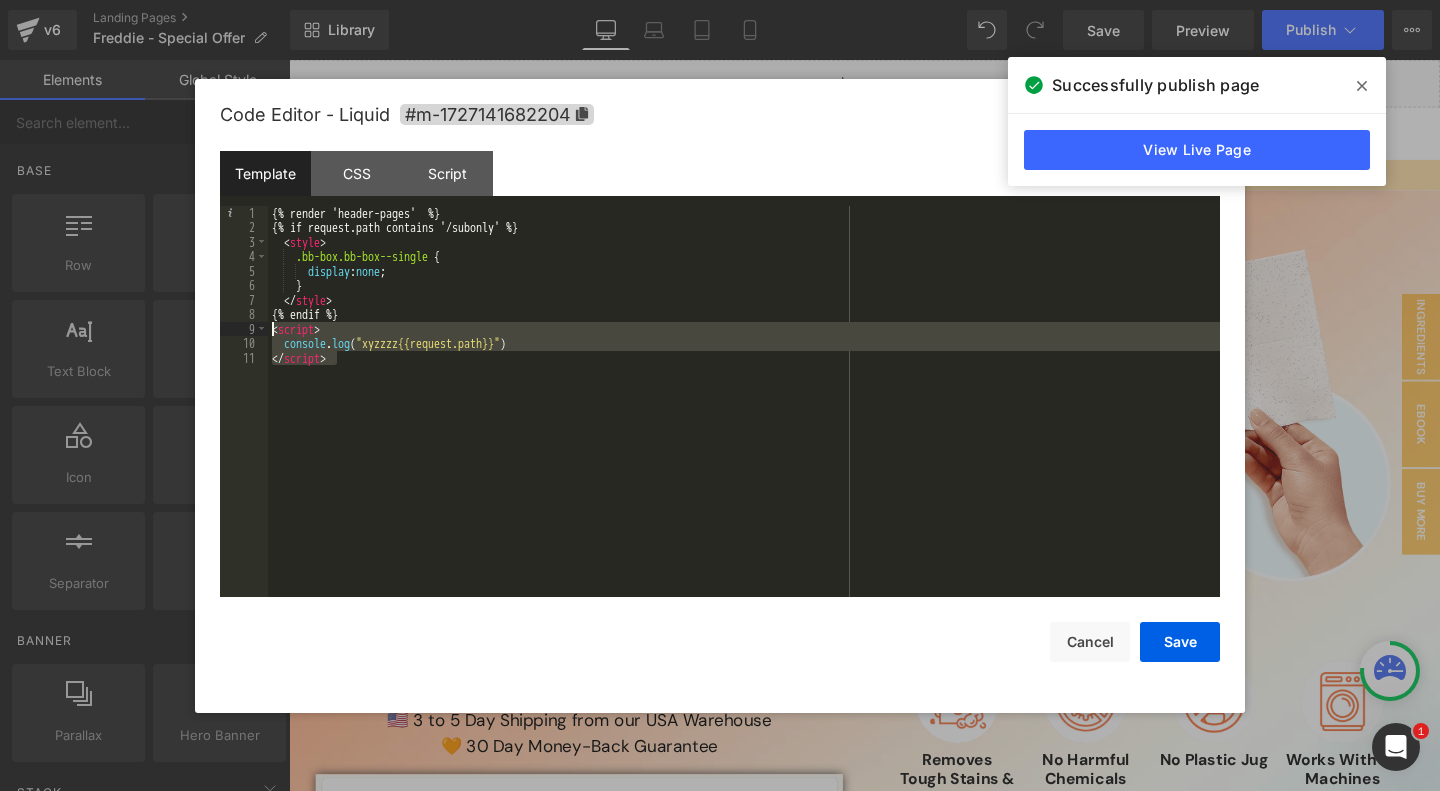 drag, startPoint x: 377, startPoint y: 368, endPoint x: 233, endPoint y: 326, distance: 150 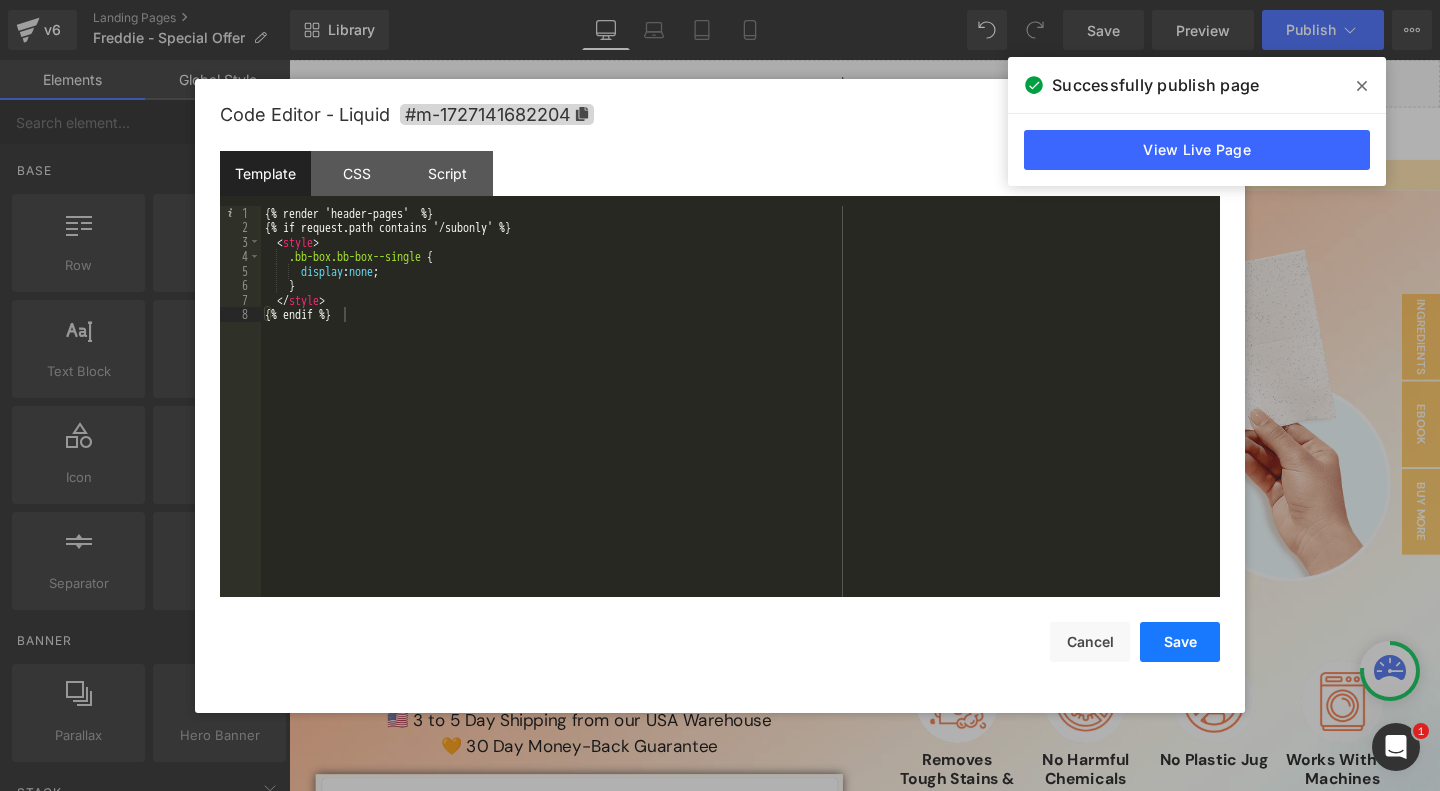 click on "Save" at bounding box center [1180, 642] 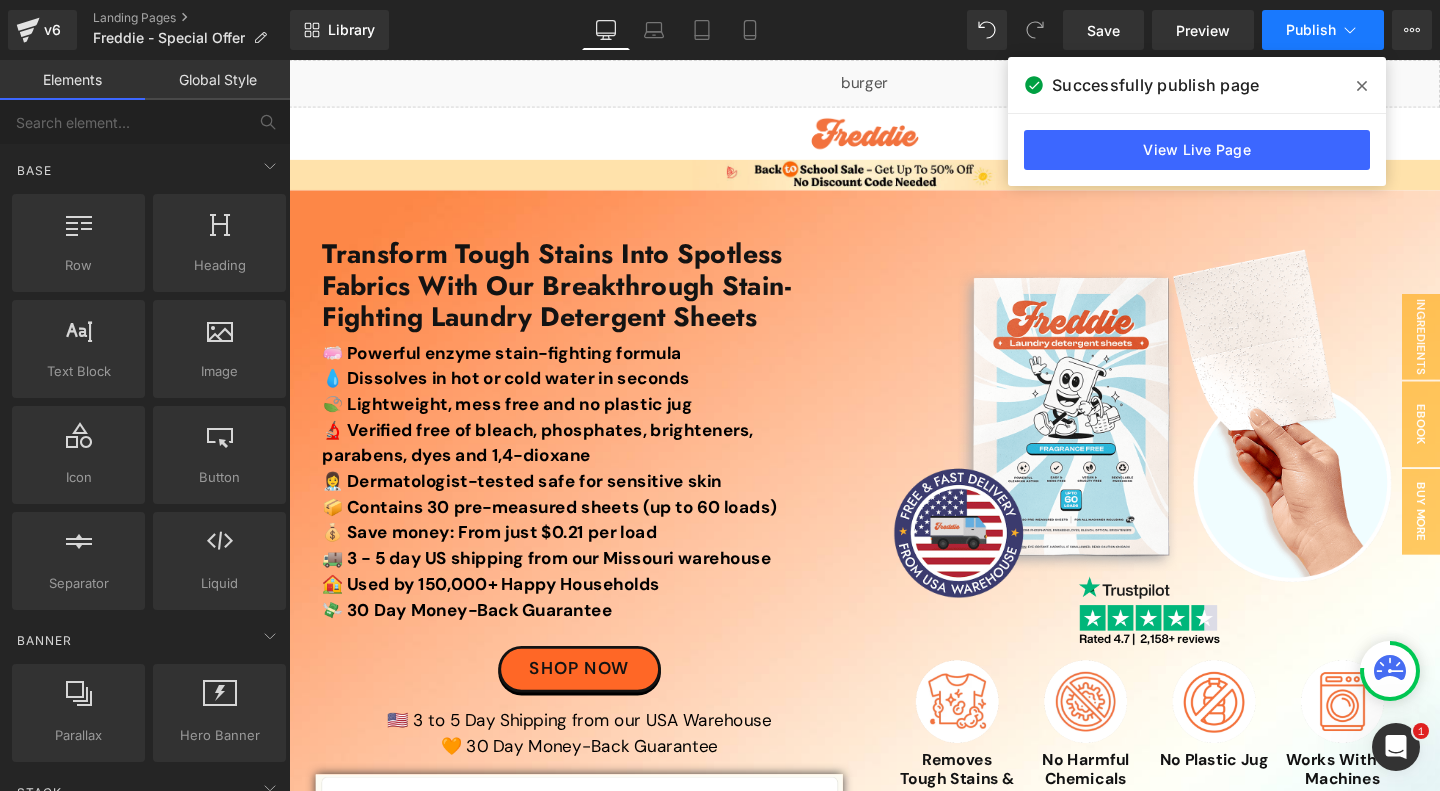 click on "Publish" at bounding box center [1311, 30] 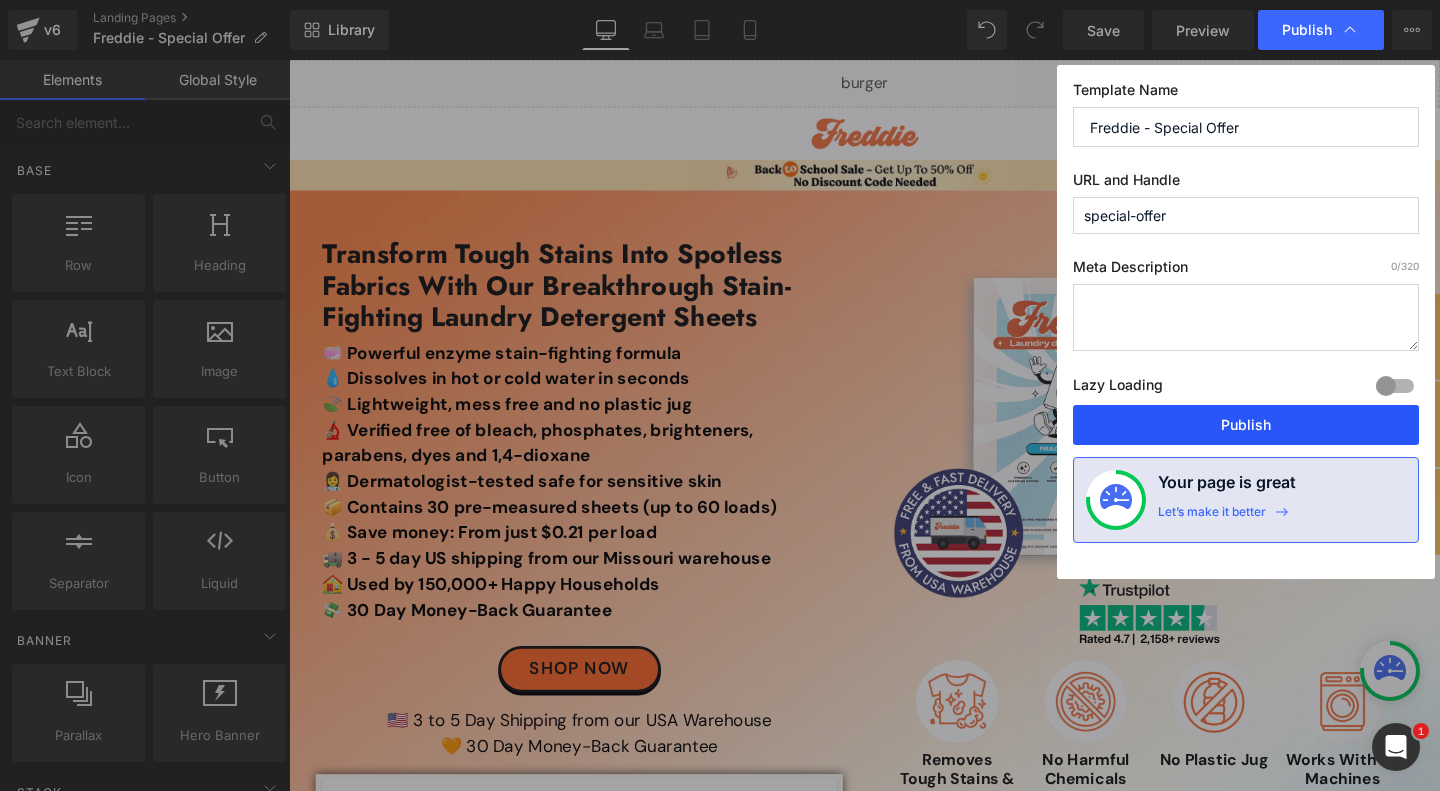click on "Publish" at bounding box center [1246, 425] 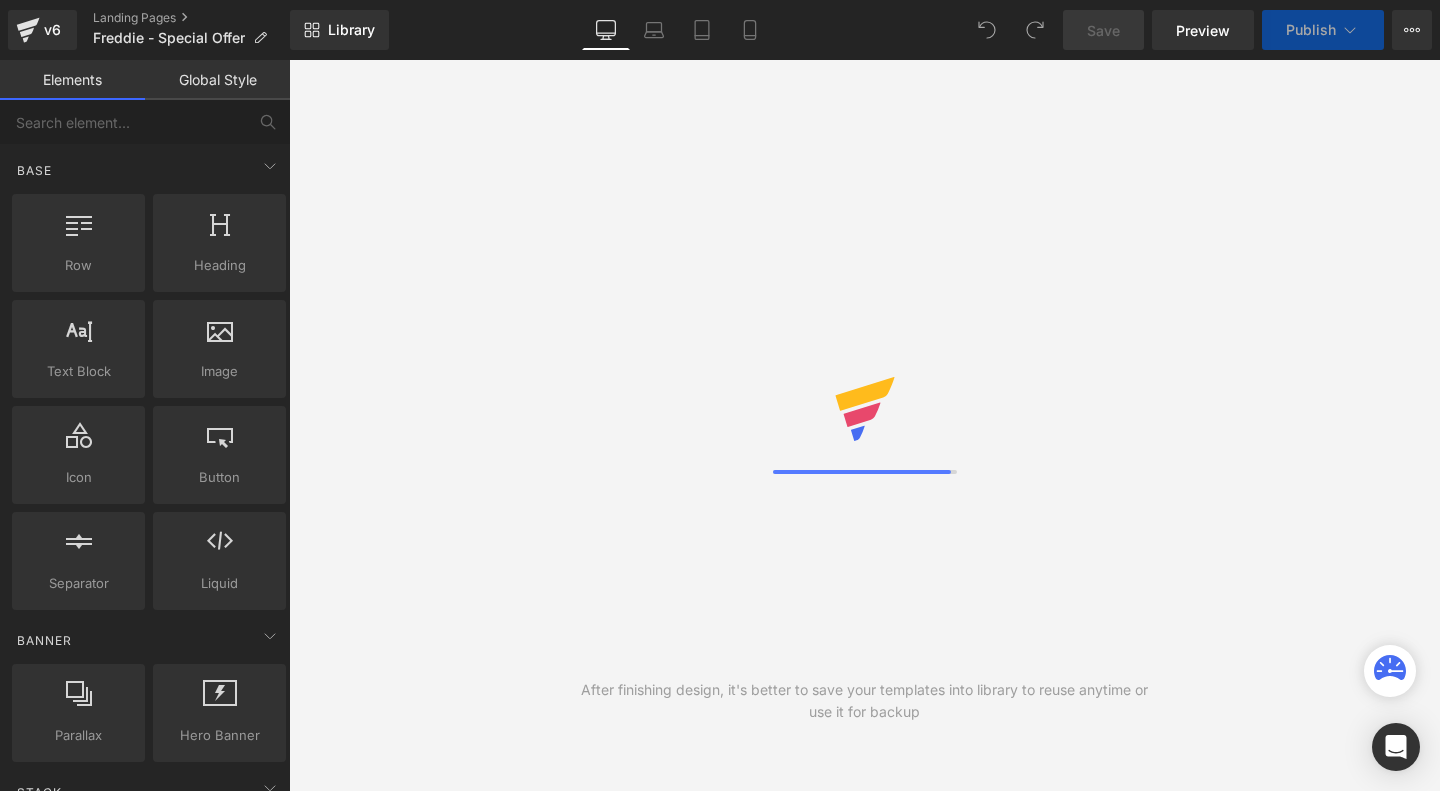 scroll, scrollTop: 0, scrollLeft: 0, axis: both 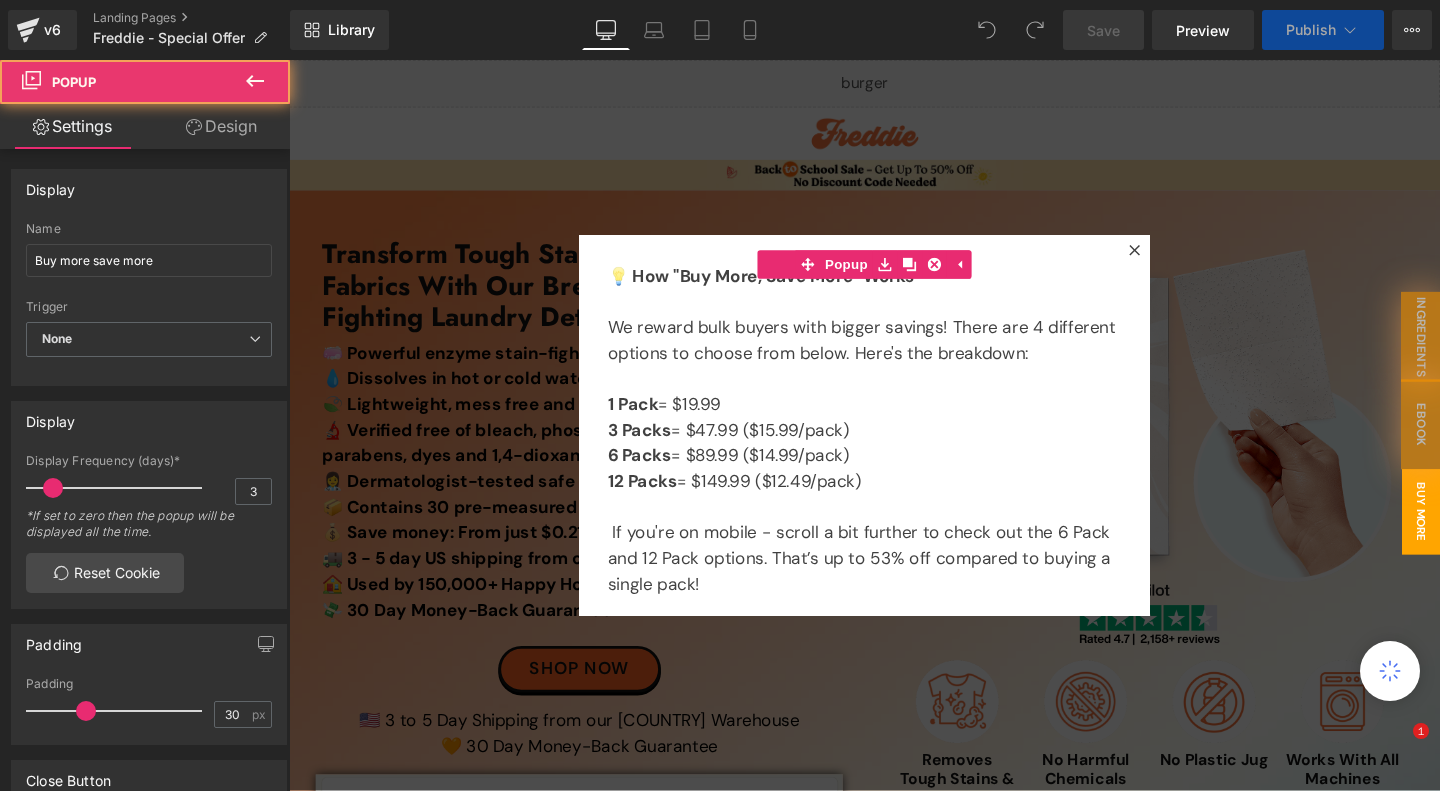 click 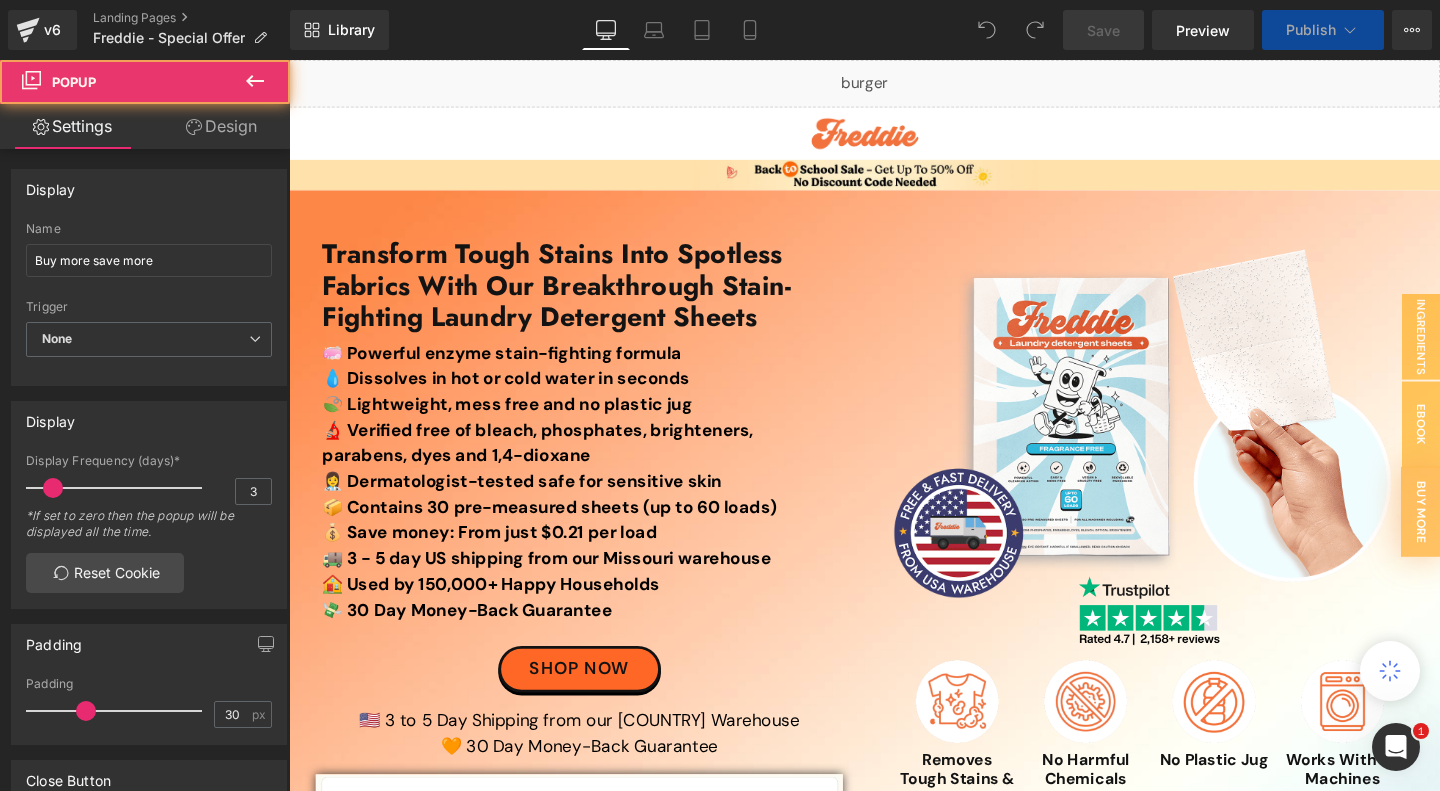 scroll, scrollTop: 0, scrollLeft: 0, axis: both 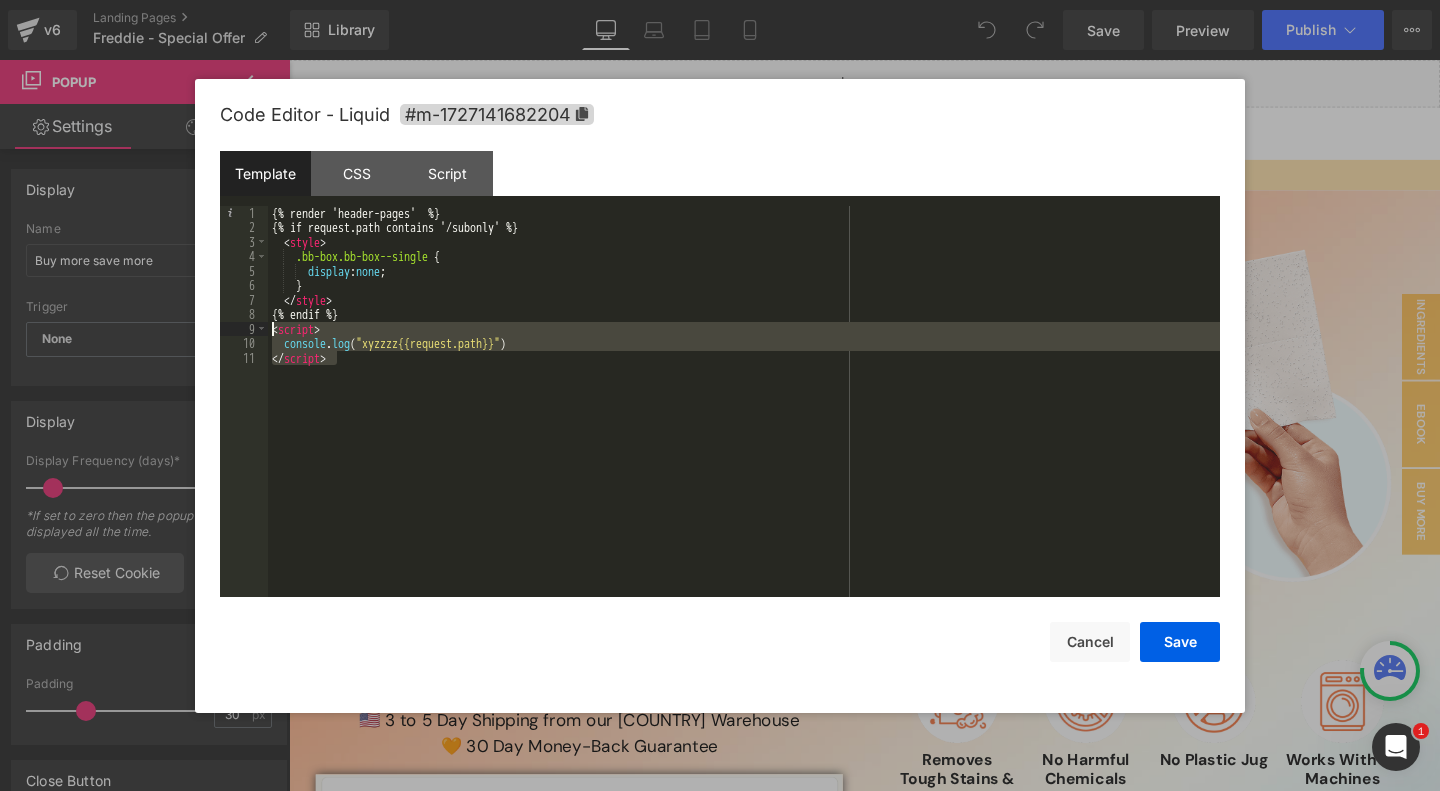 drag, startPoint x: 382, startPoint y: 370, endPoint x: 213, endPoint y: 333, distance: 173.00288 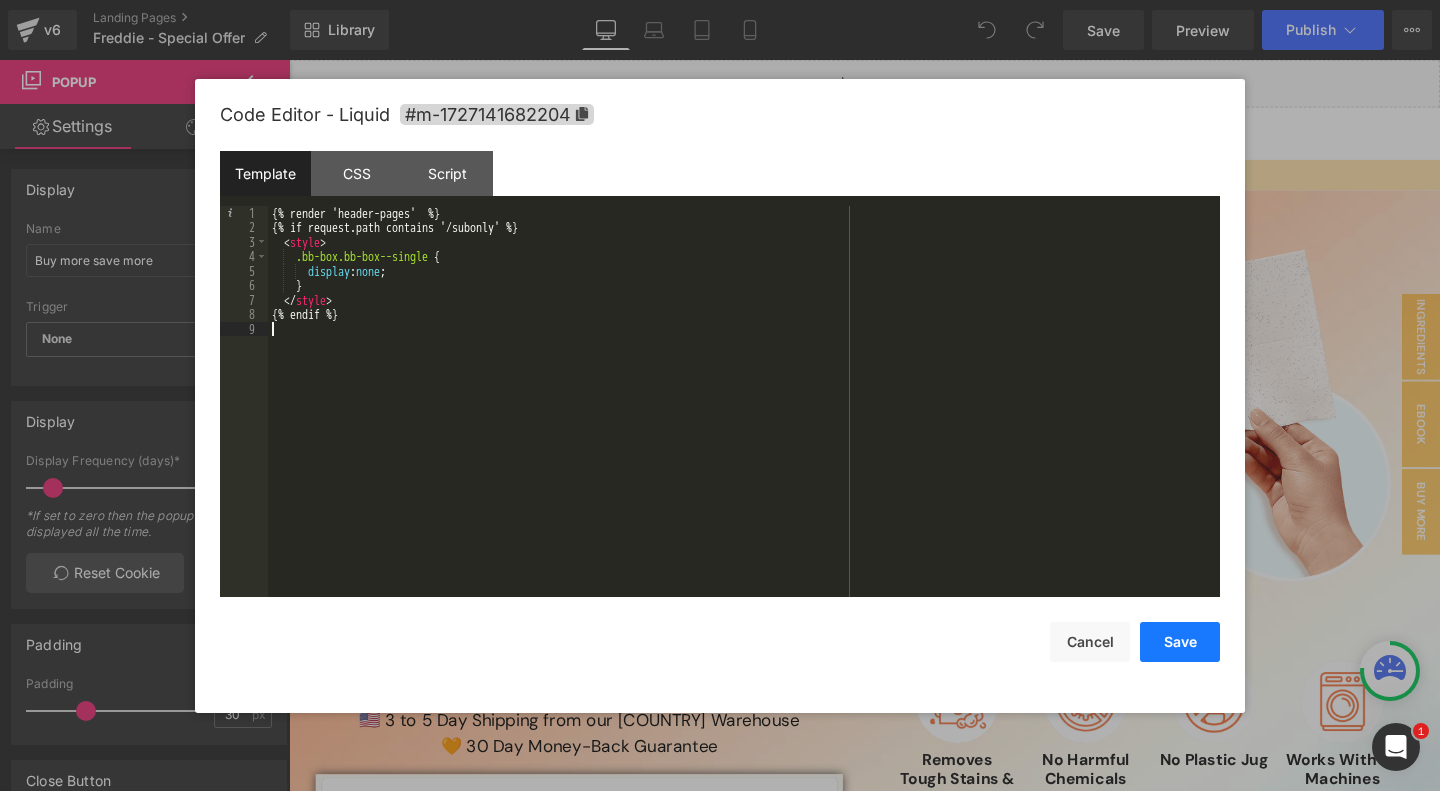 click on "Save" at bounding box center (1180, 642) 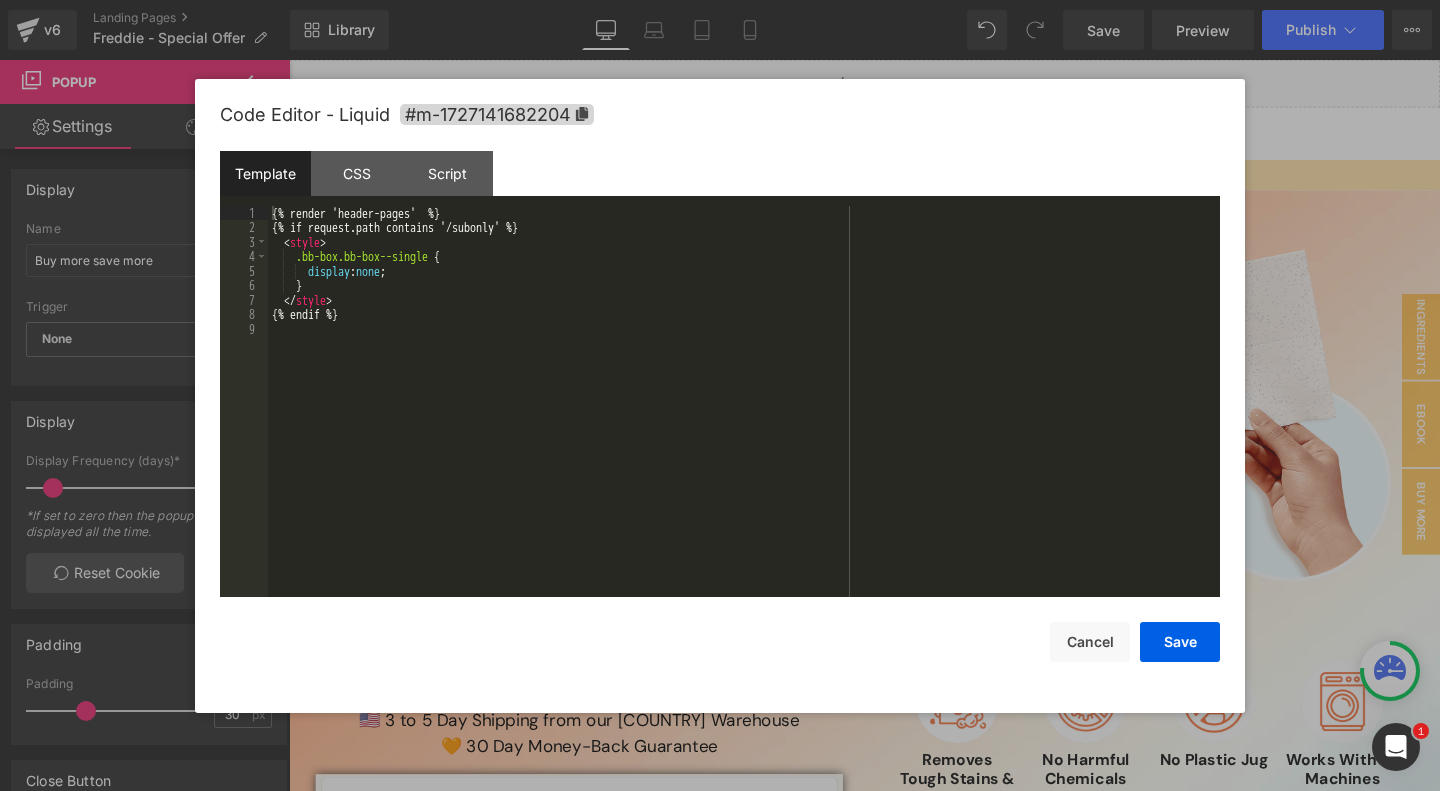 drag, startPoint x: 923, startPoint y: 77, endPoint x: 1181, endPoint y: 134, distance: 264.2215 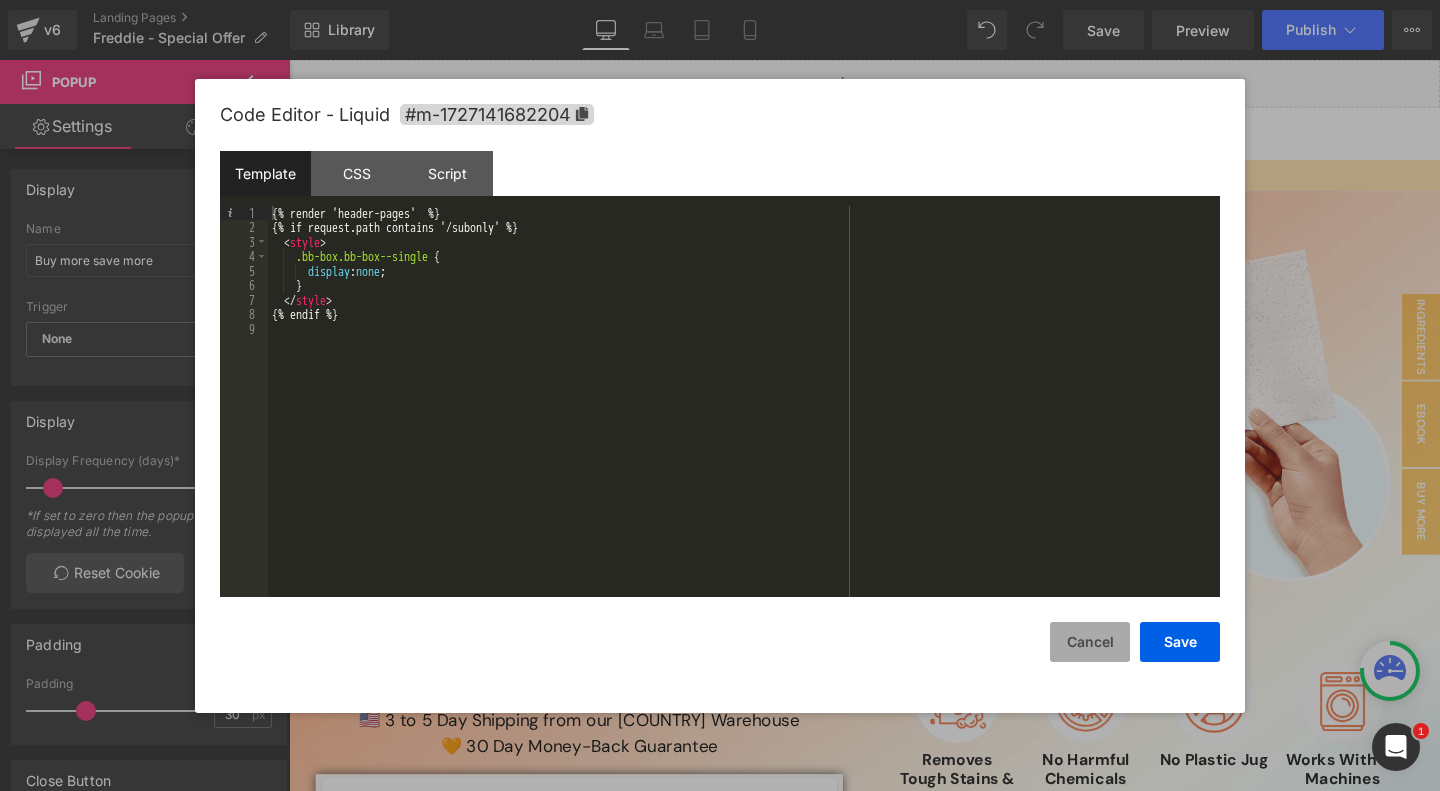 click on "Cancel" at bounding box center [1090, 642] 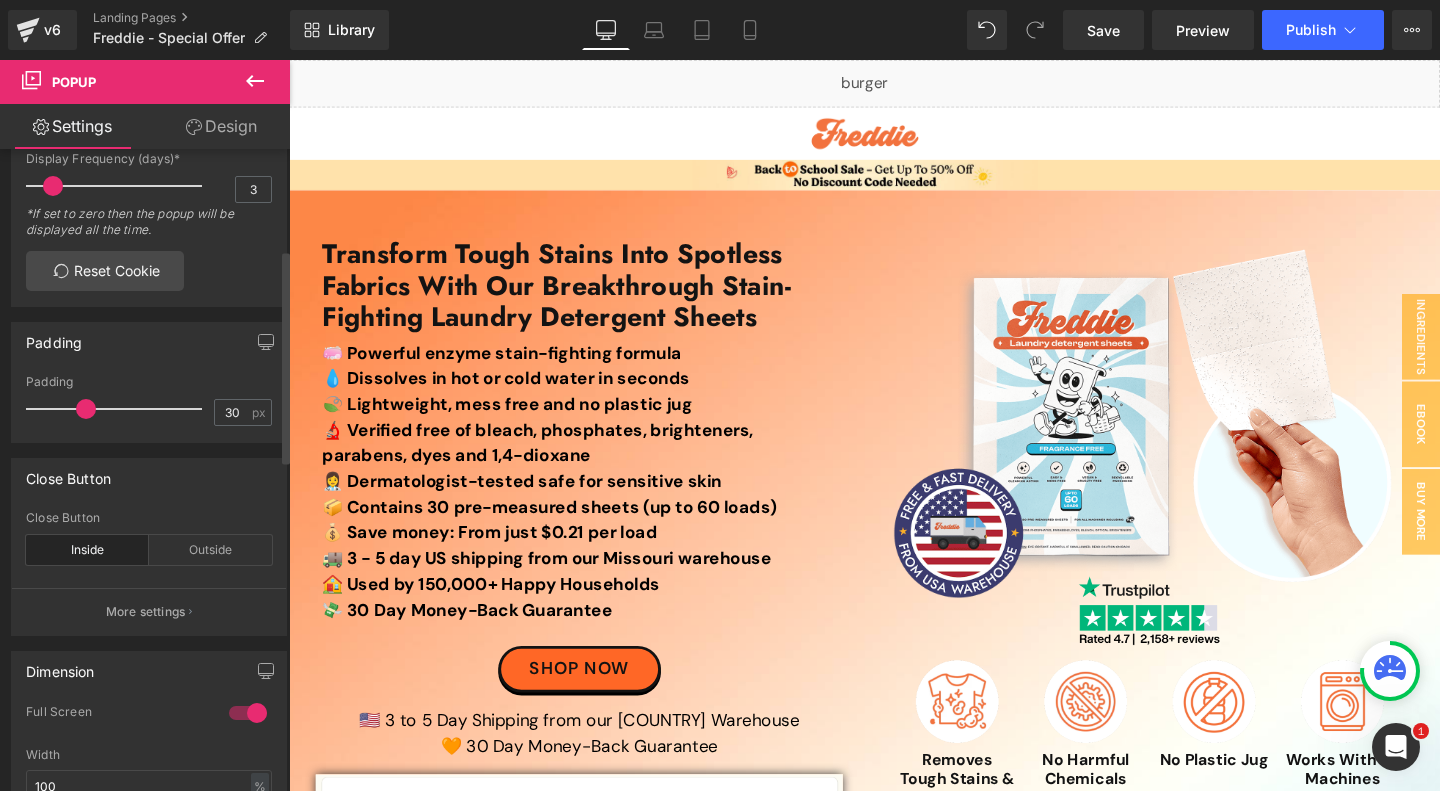 scroll, scrollTop: 0, scrollLeft: 0, axis: both 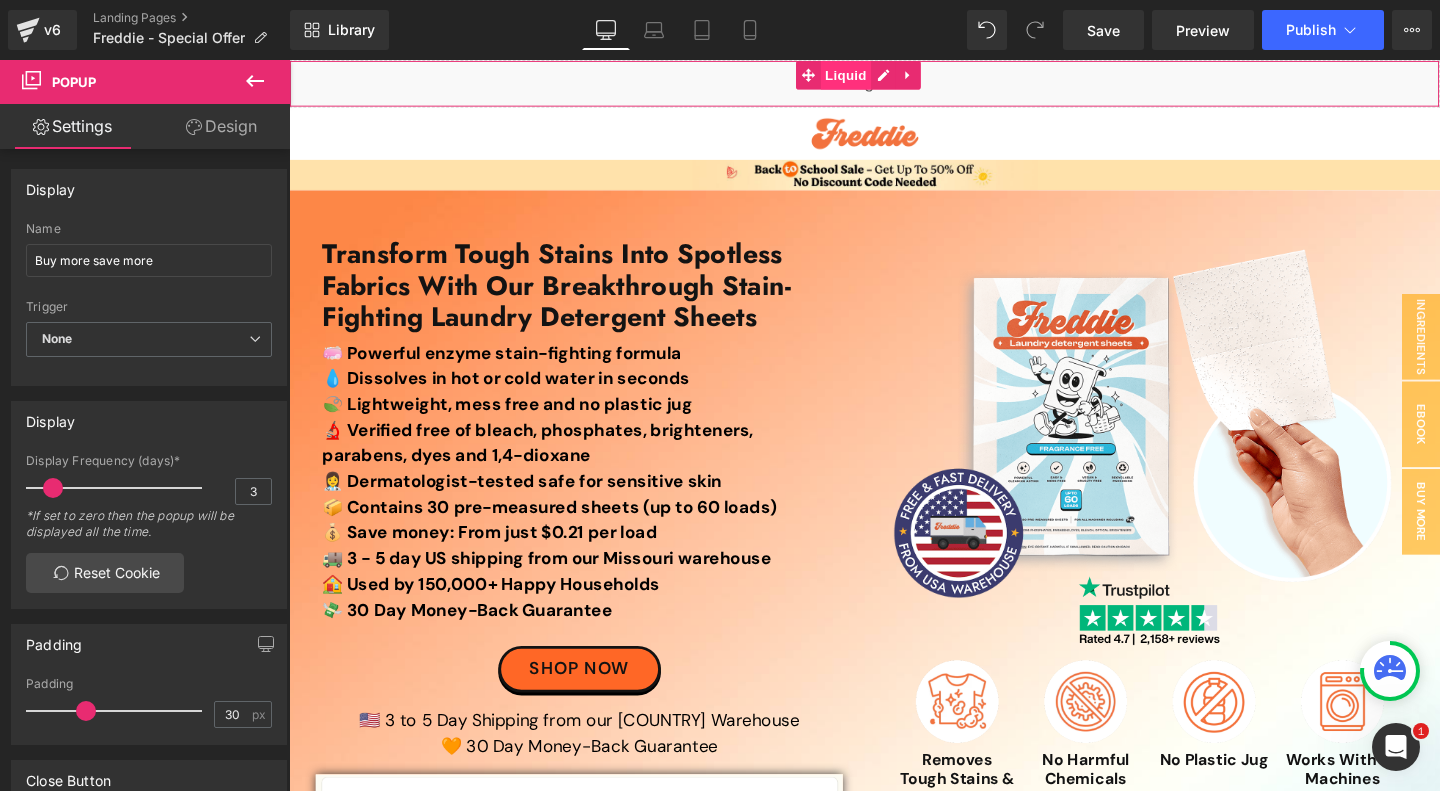click on "Liquid" at bounding box center (875, 76) 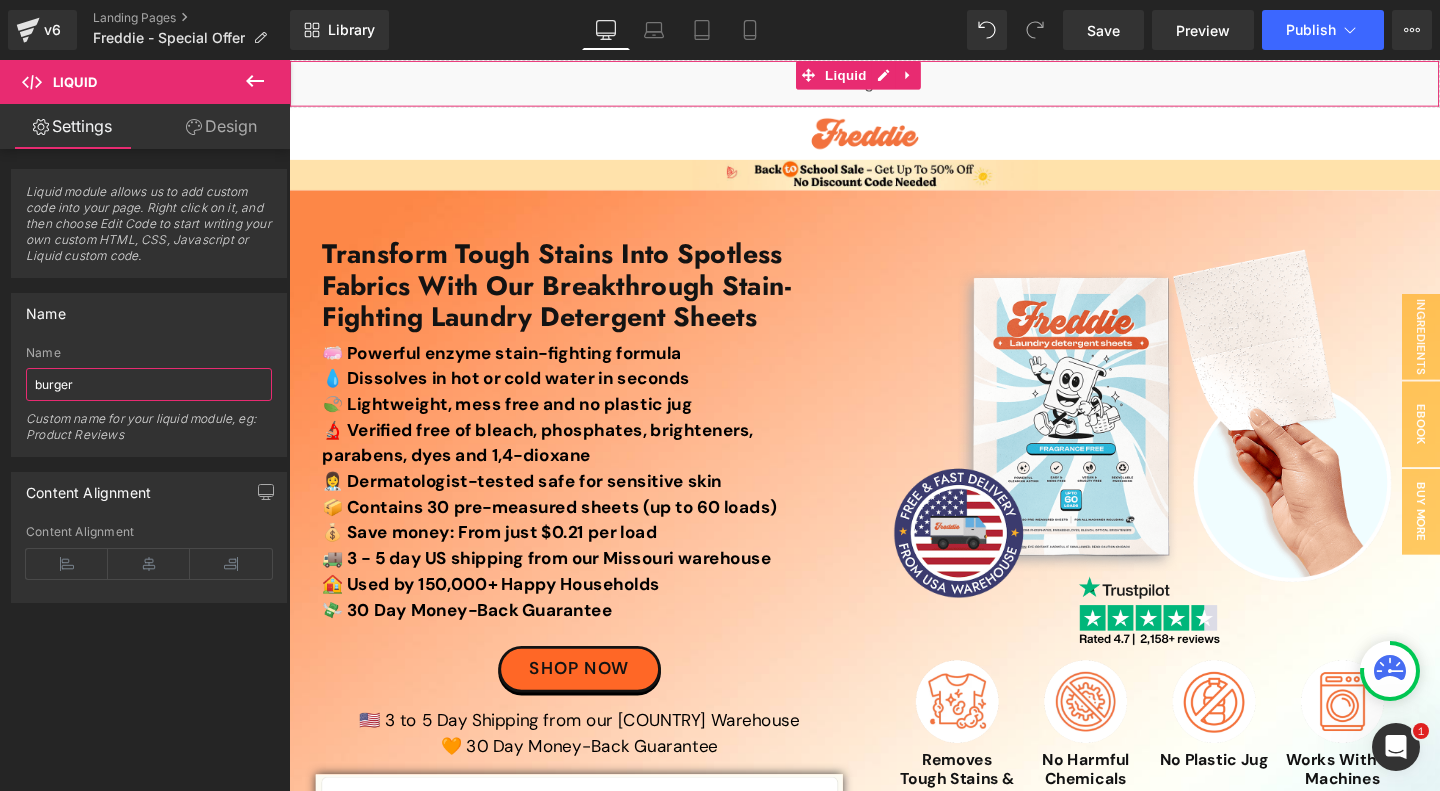 click on "burger" at bounding box center [149, 384] 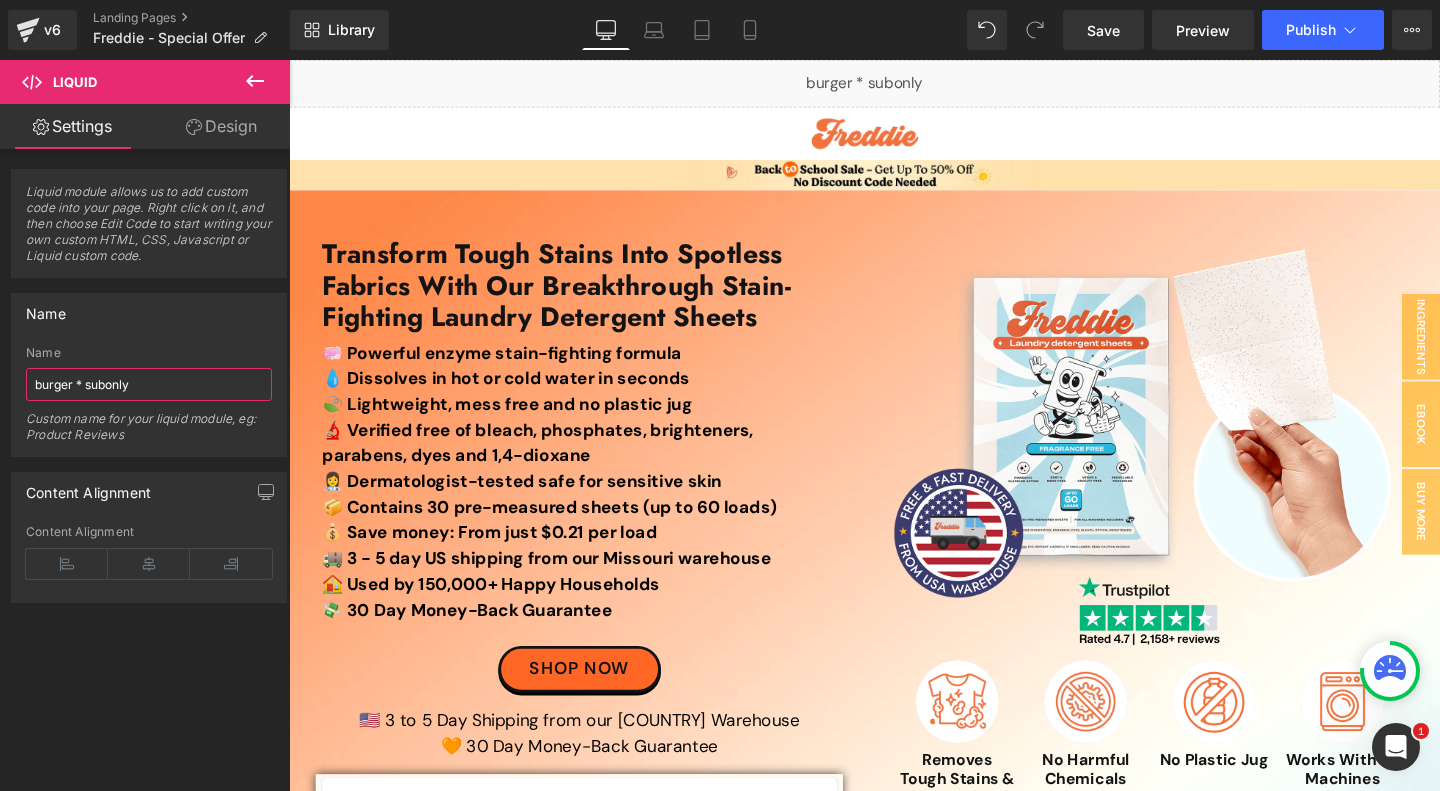 click on "burger * subonly" at bounding box center (149, 384) 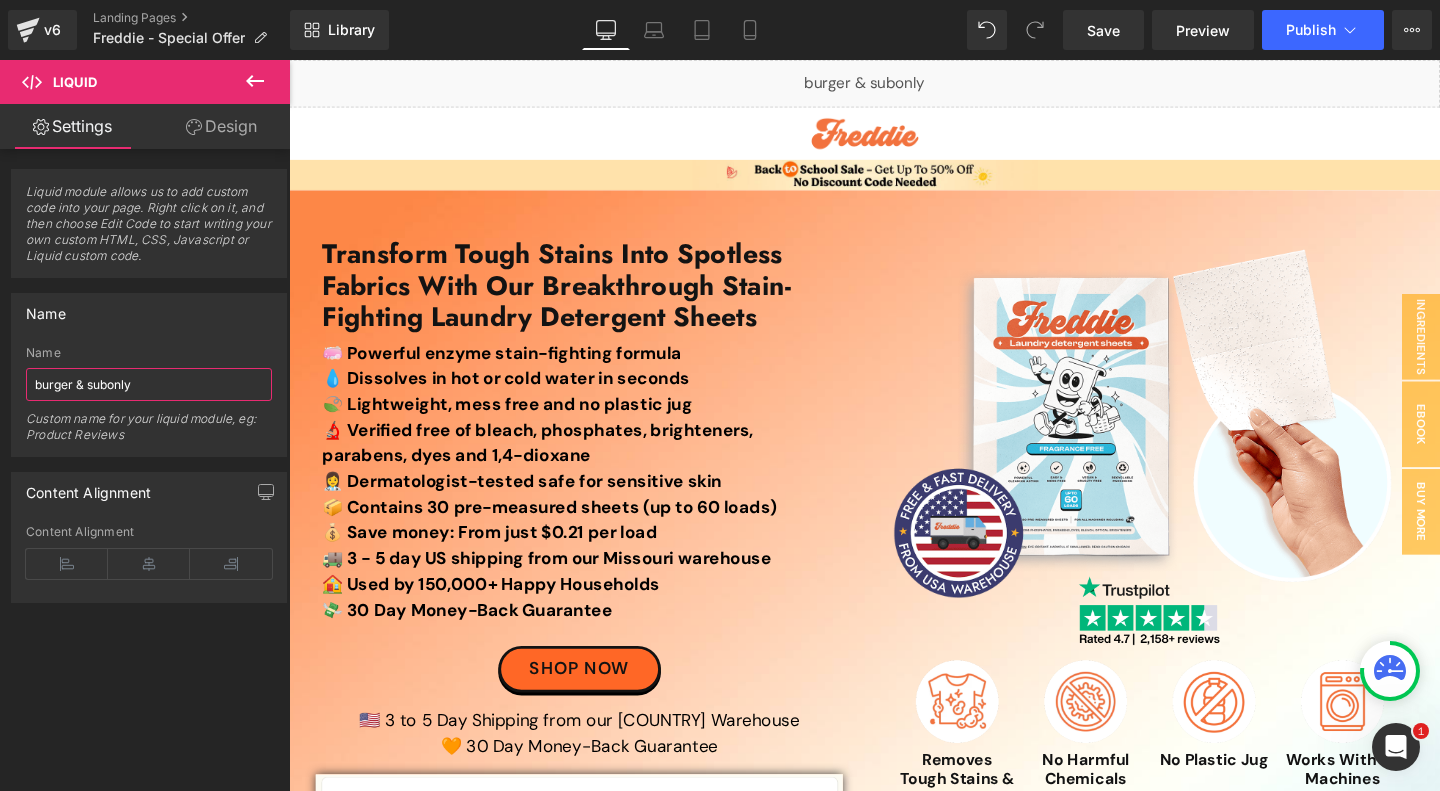 type on "burger & subonly" 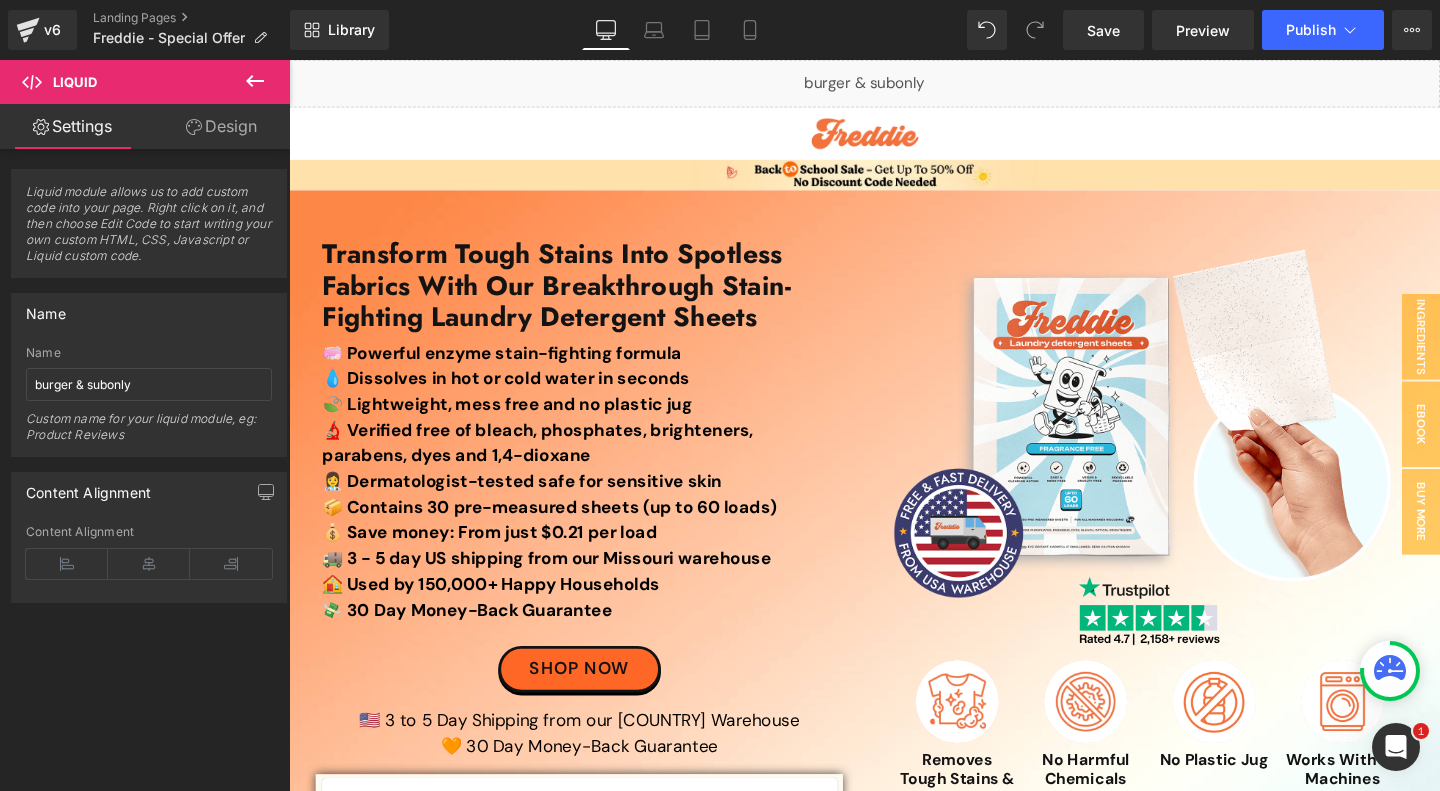 click on "Liquid module allows us to add custom code into your page. Right click on it, and then choose Edit Code to start writing your own custom HTML, CSS, Javascript or Liquid custom code. Name burger Name burger & subonly Custom name for your liquid module, eg: Product Reviews Content Alignment Left Center Right Content Alignment Content Alignment Left Center Right Content Alignment Content Alignment Left Center Right Content Alignment Content Alignment Left Center Right Content Alignment" at bounding box center (149, 474) 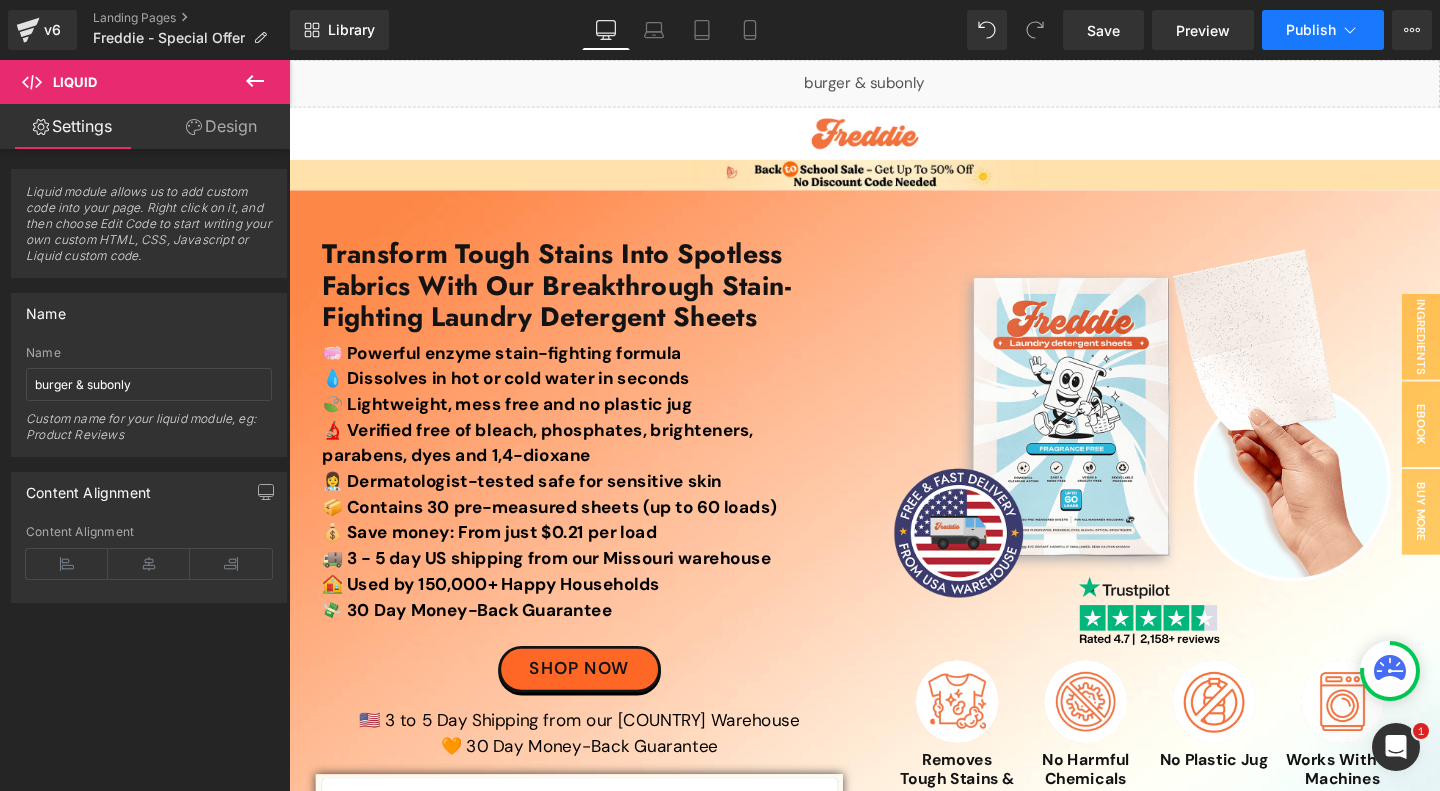 click on "Publish" at bounding box center (1311, 30) 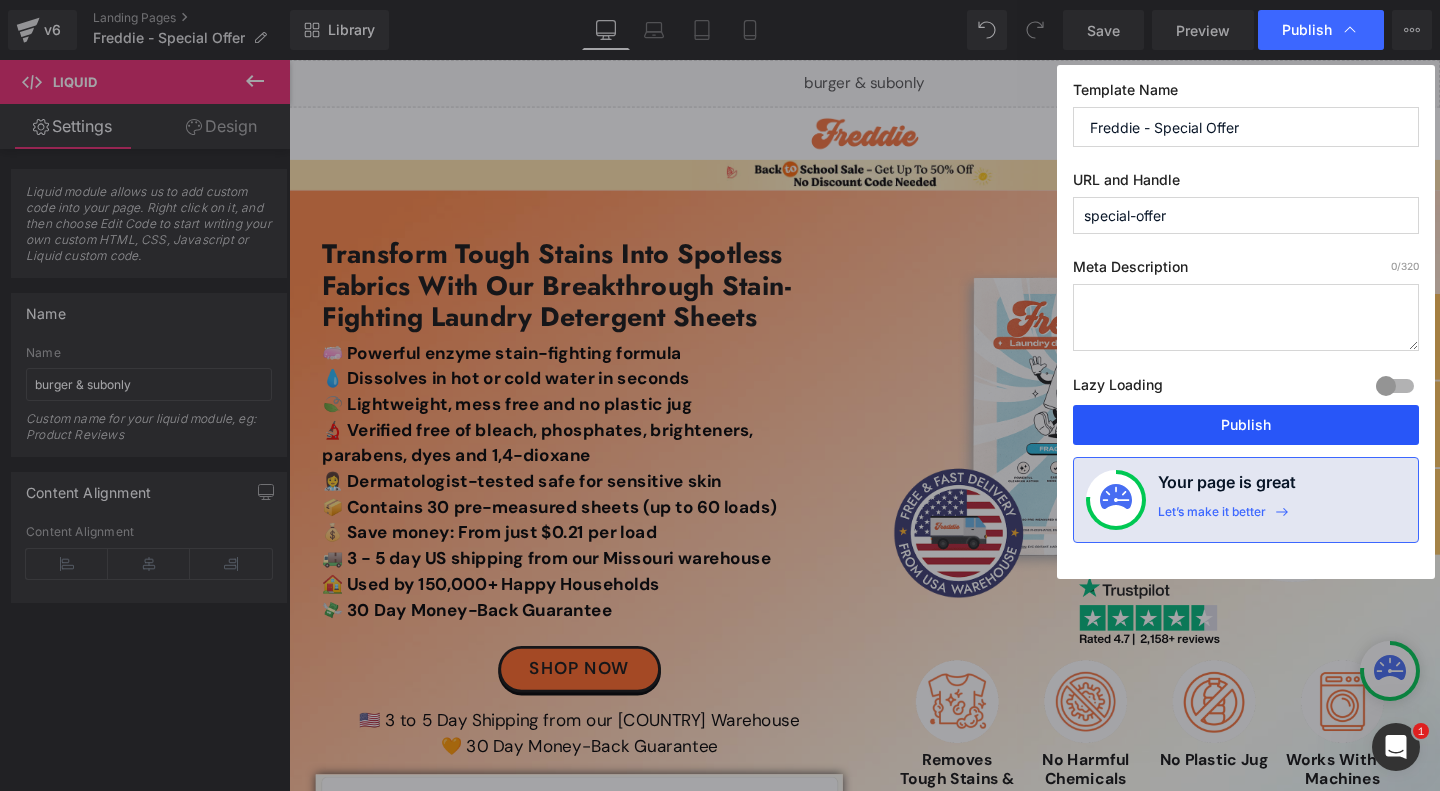 click on "Publish" at bounding box center [1246, 425] 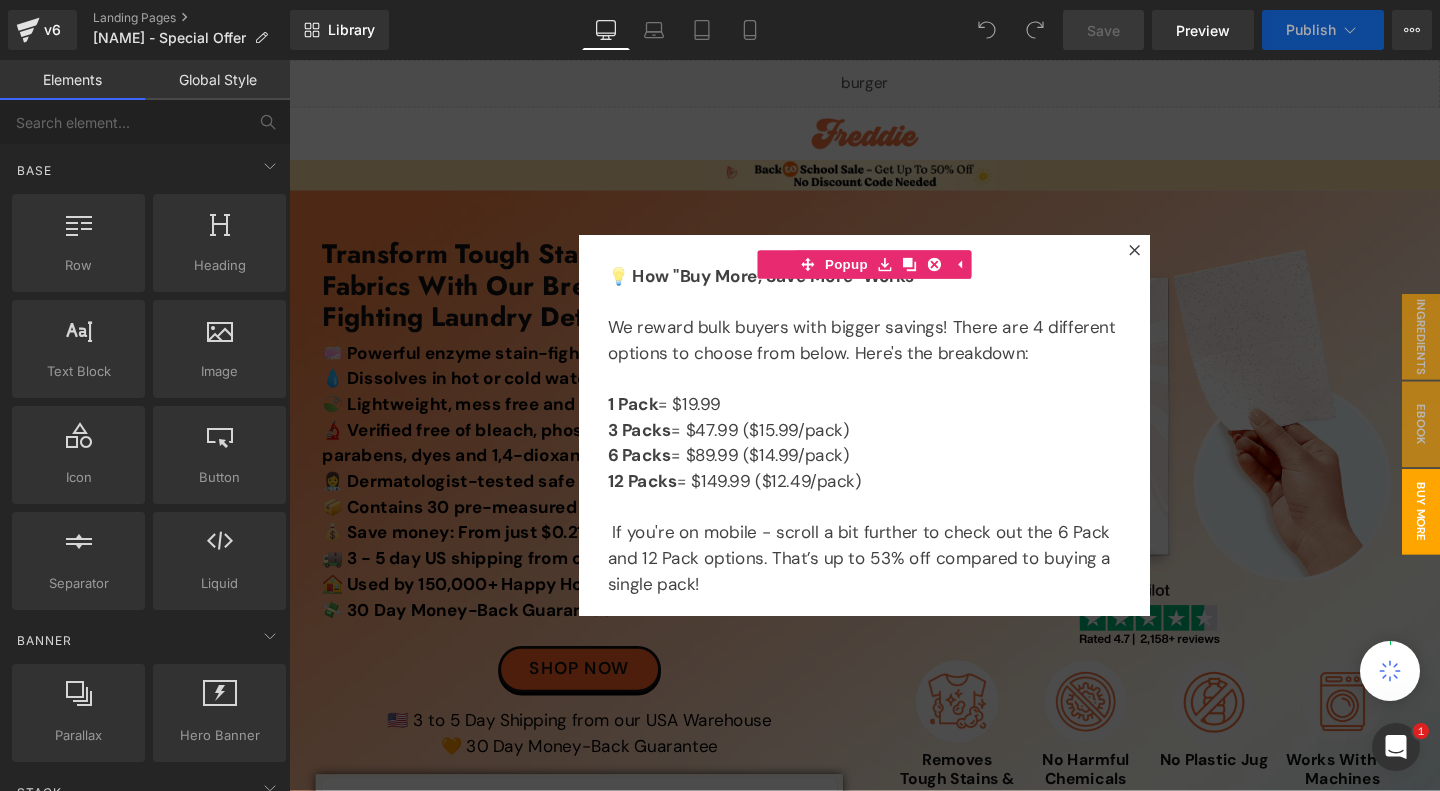 scroll, scrollTop: 0, scrollLeft: 0, axis: both 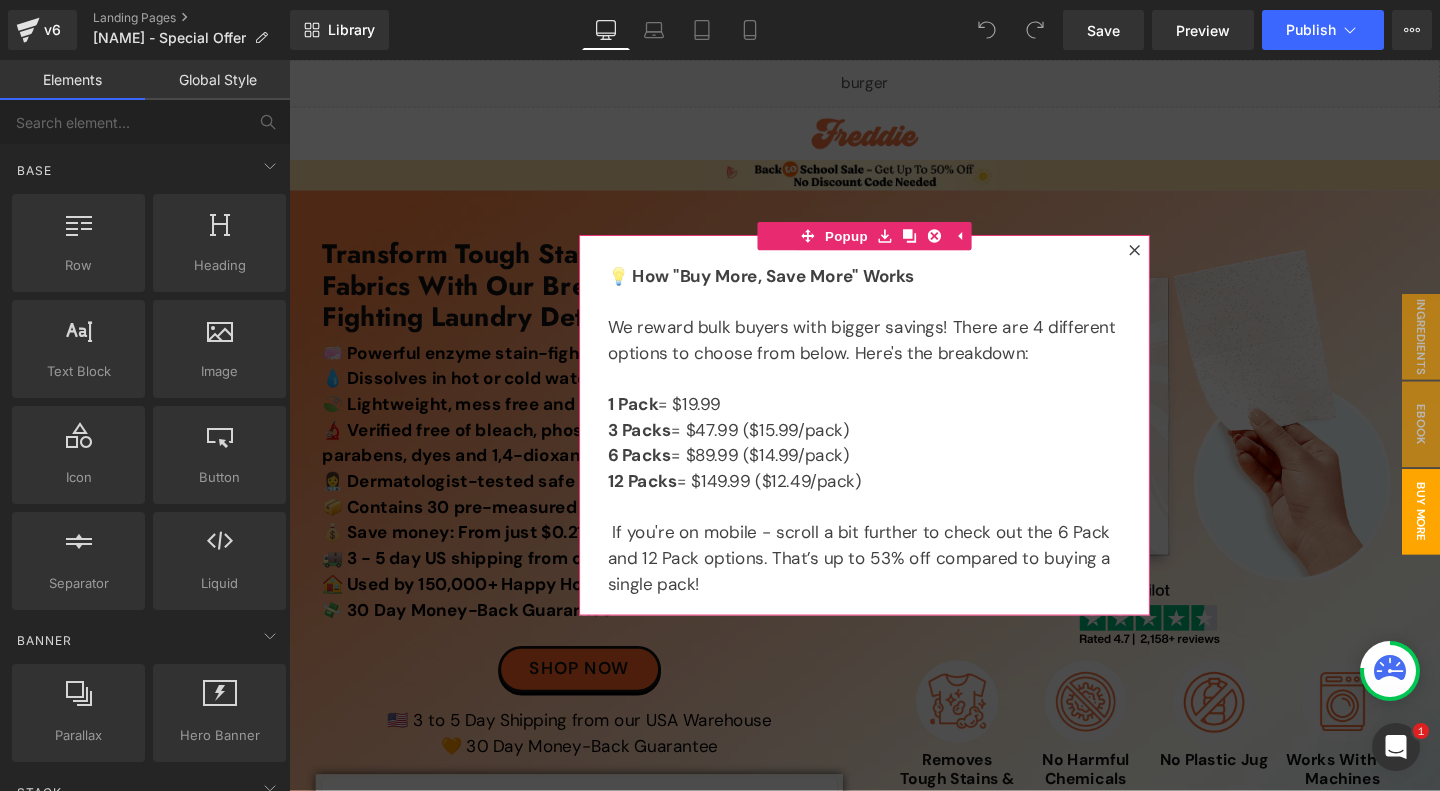 click 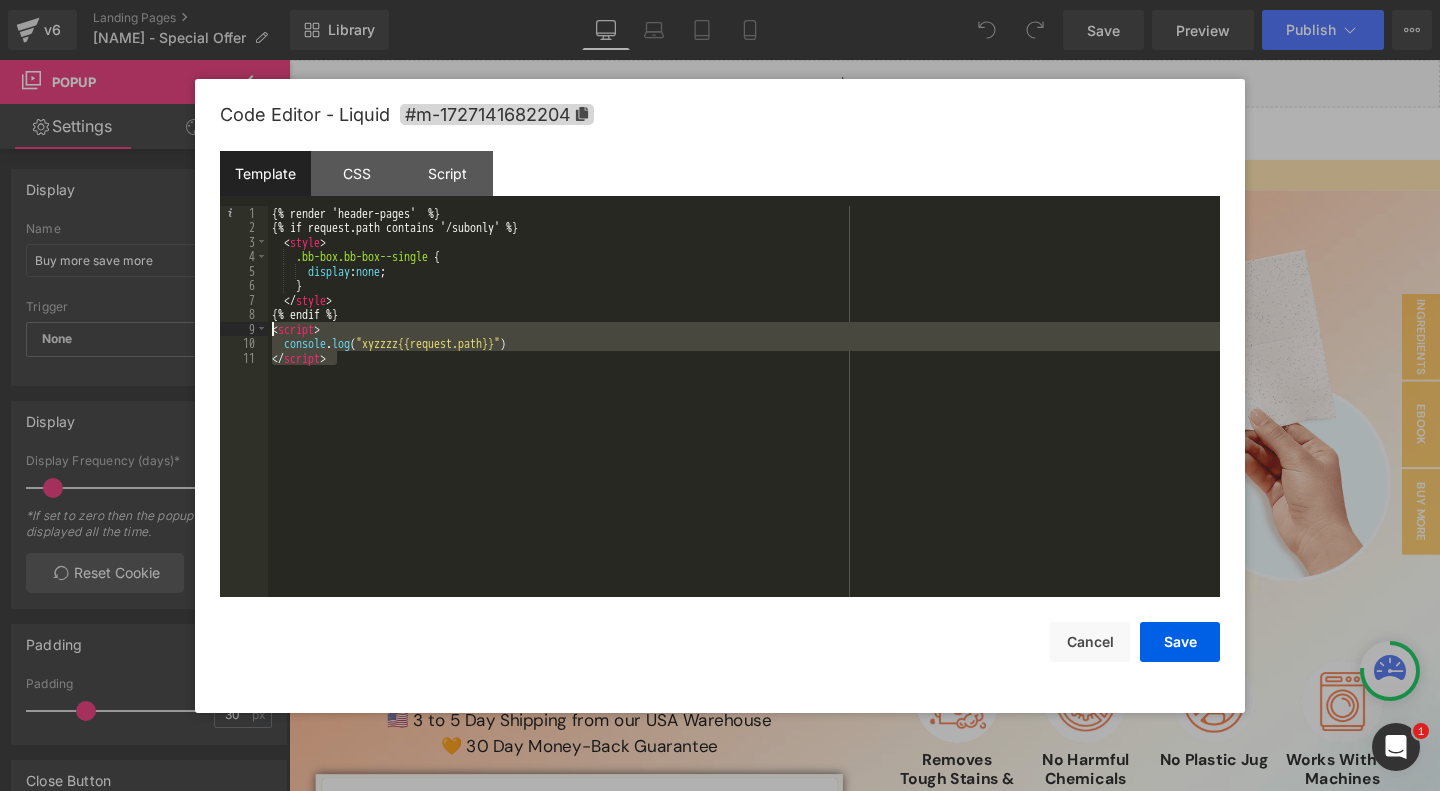 drag, startPoint x: 411, startPoint y: 369, endPoint x: 225, endPoint y: 330, distance: 190.04474 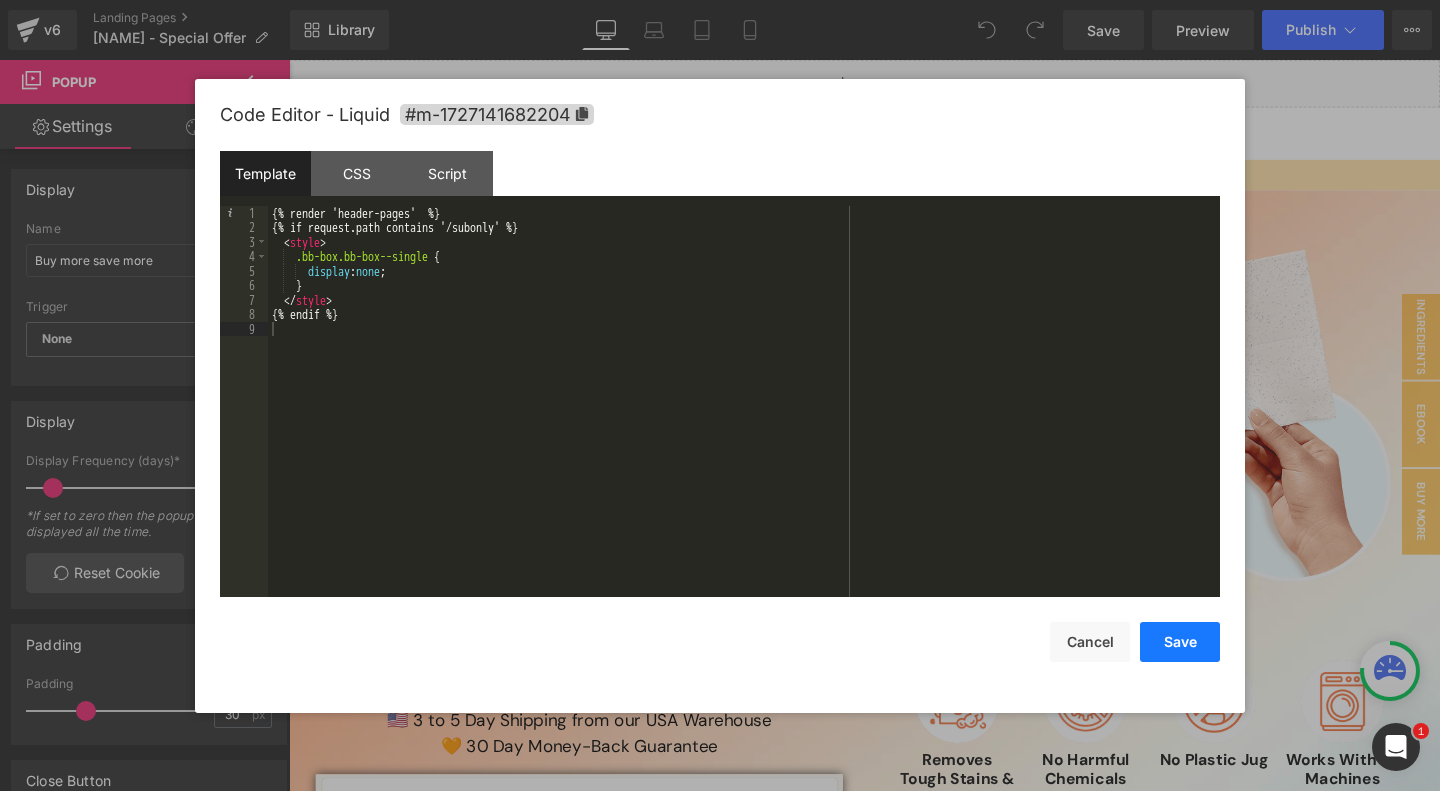 click on "Save" at bounding box center (1180, 642) 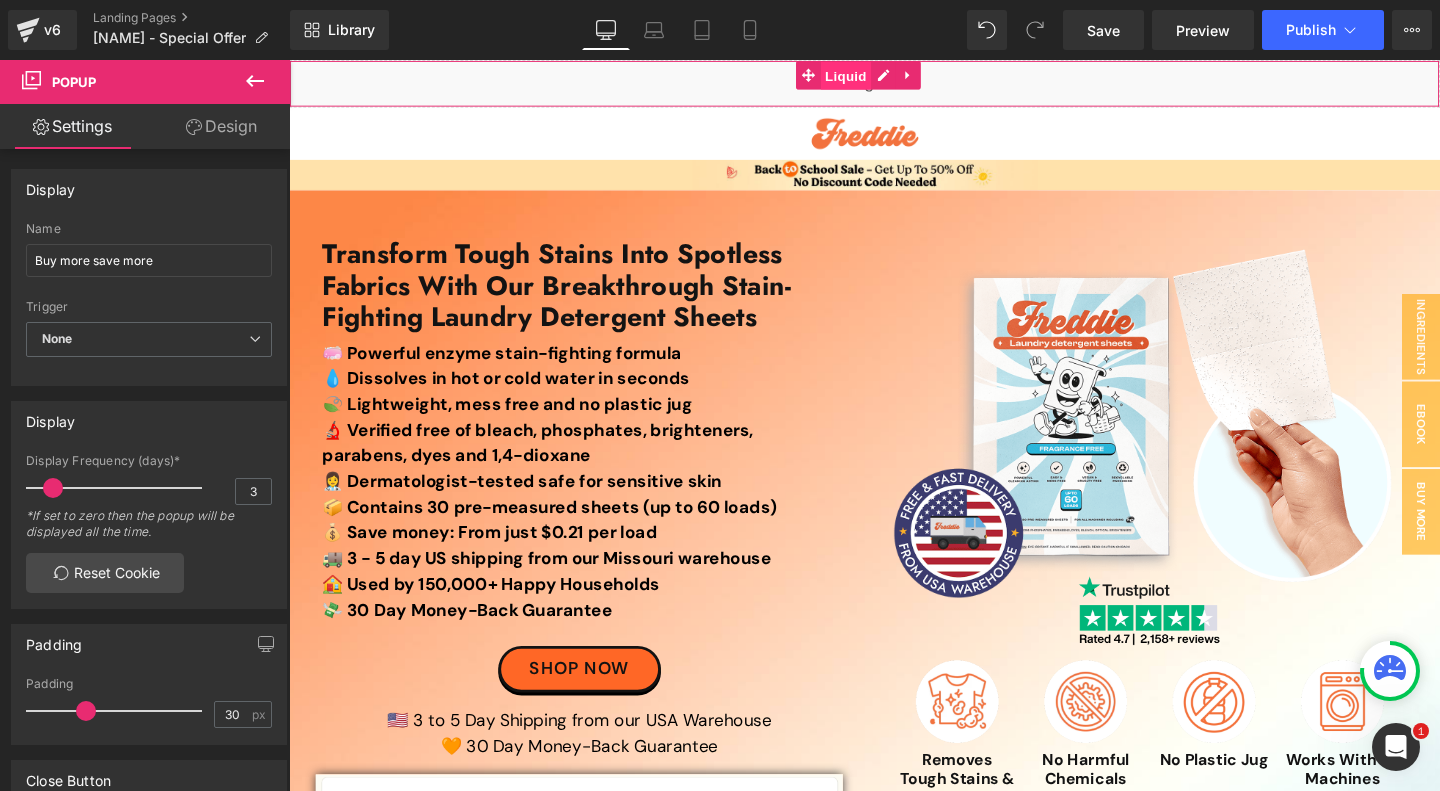 click on "Liquid" at bounding box center [875, 77] 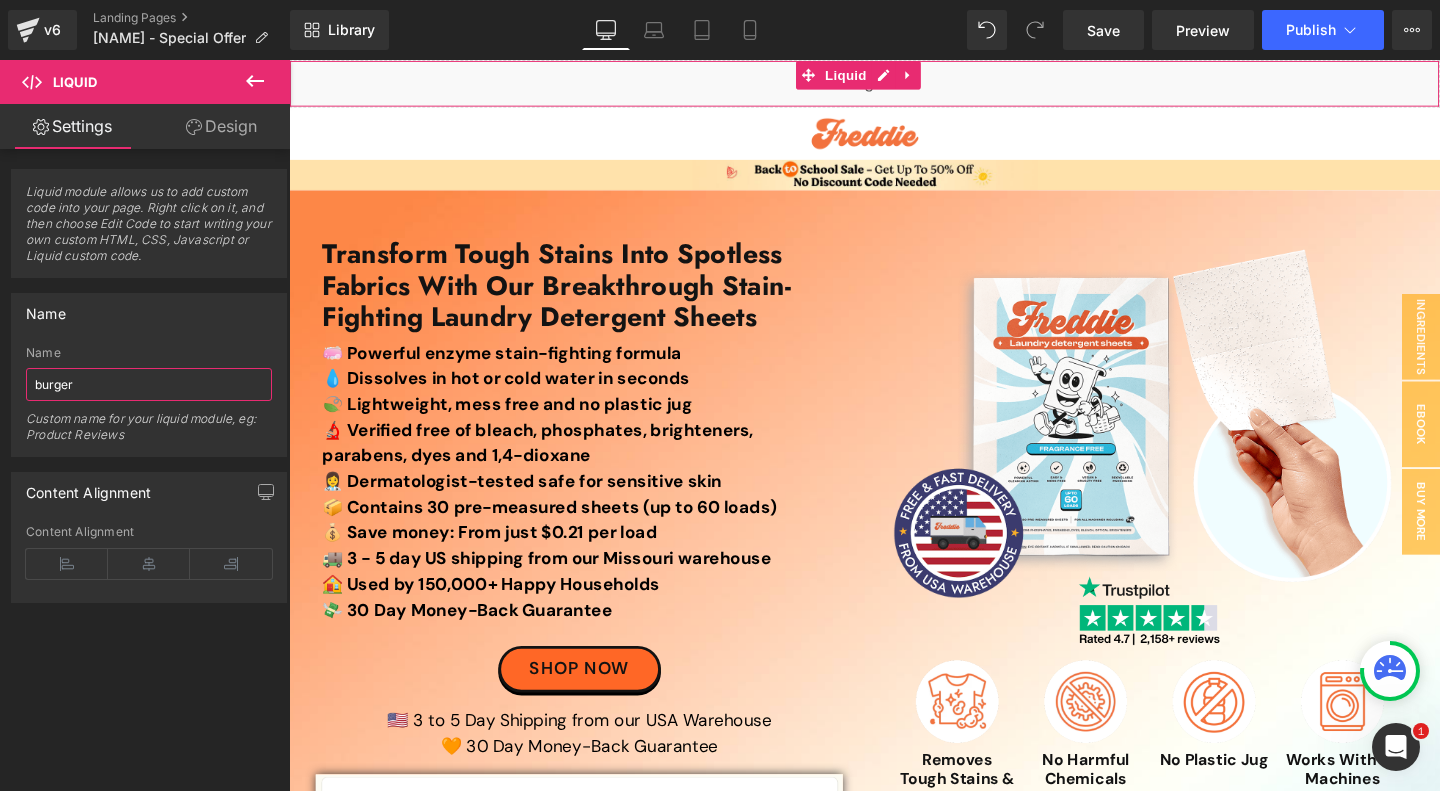 click on "burger" at bounding box center [149, 384] 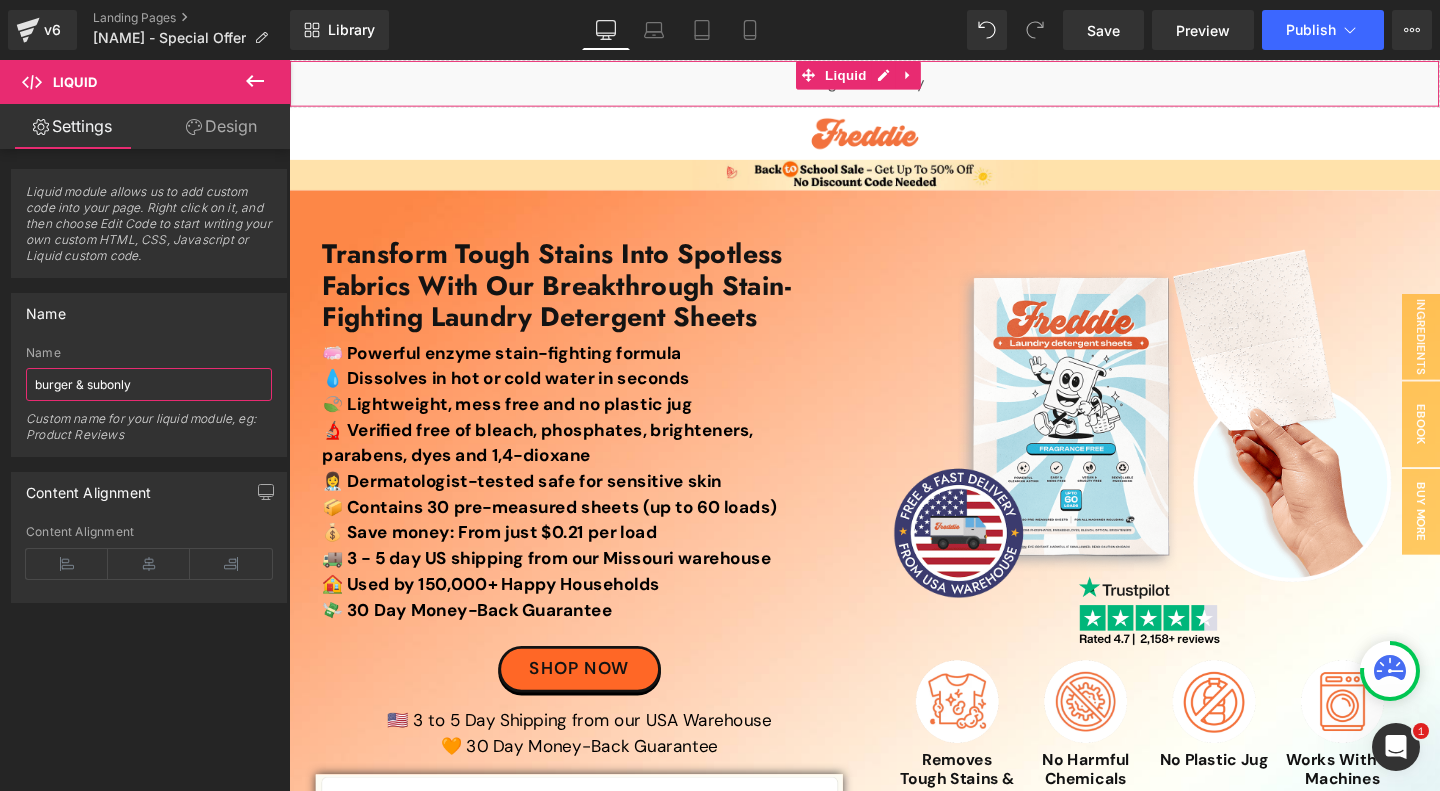 type on "burger & subonly" 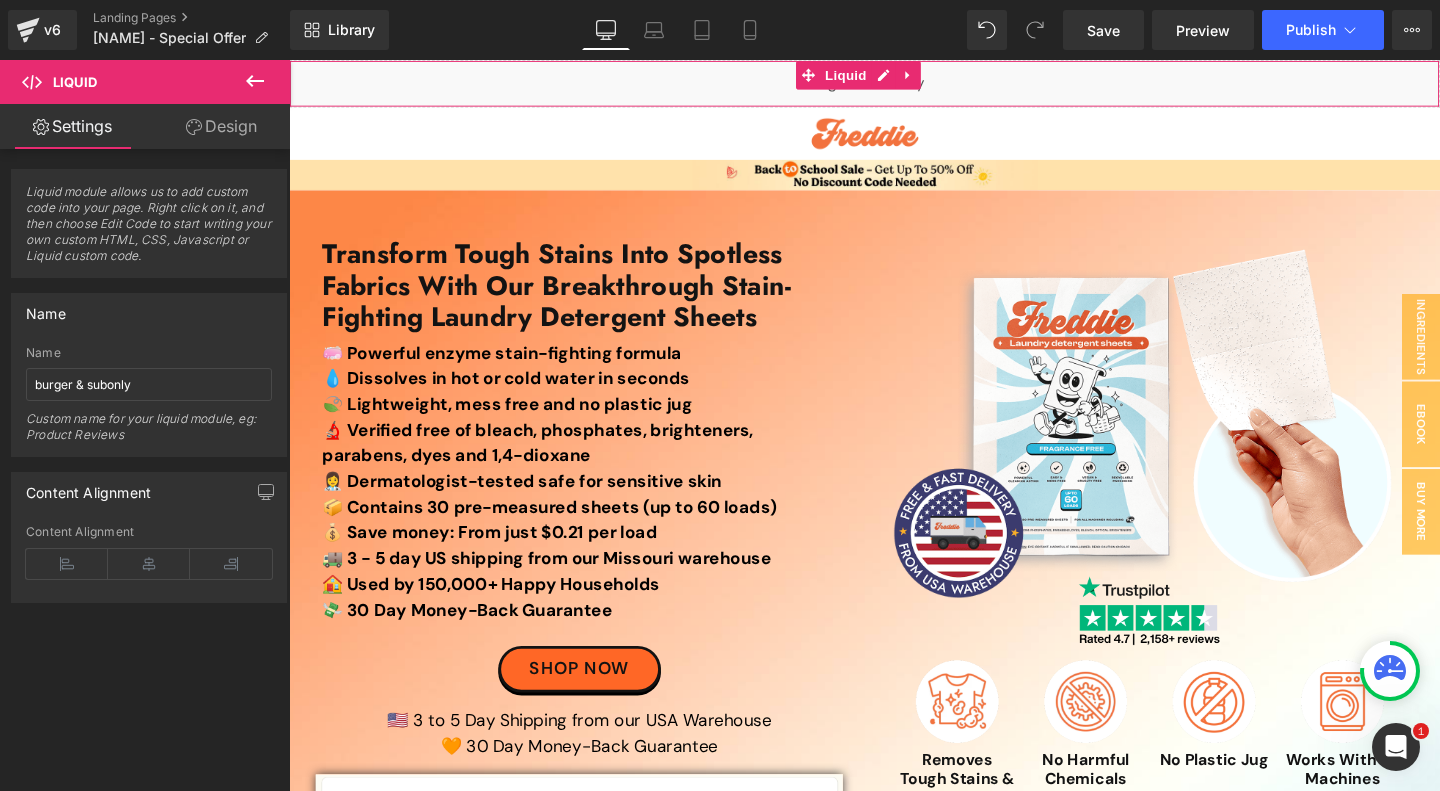 click on "Name" at bounding box center (149, 313) 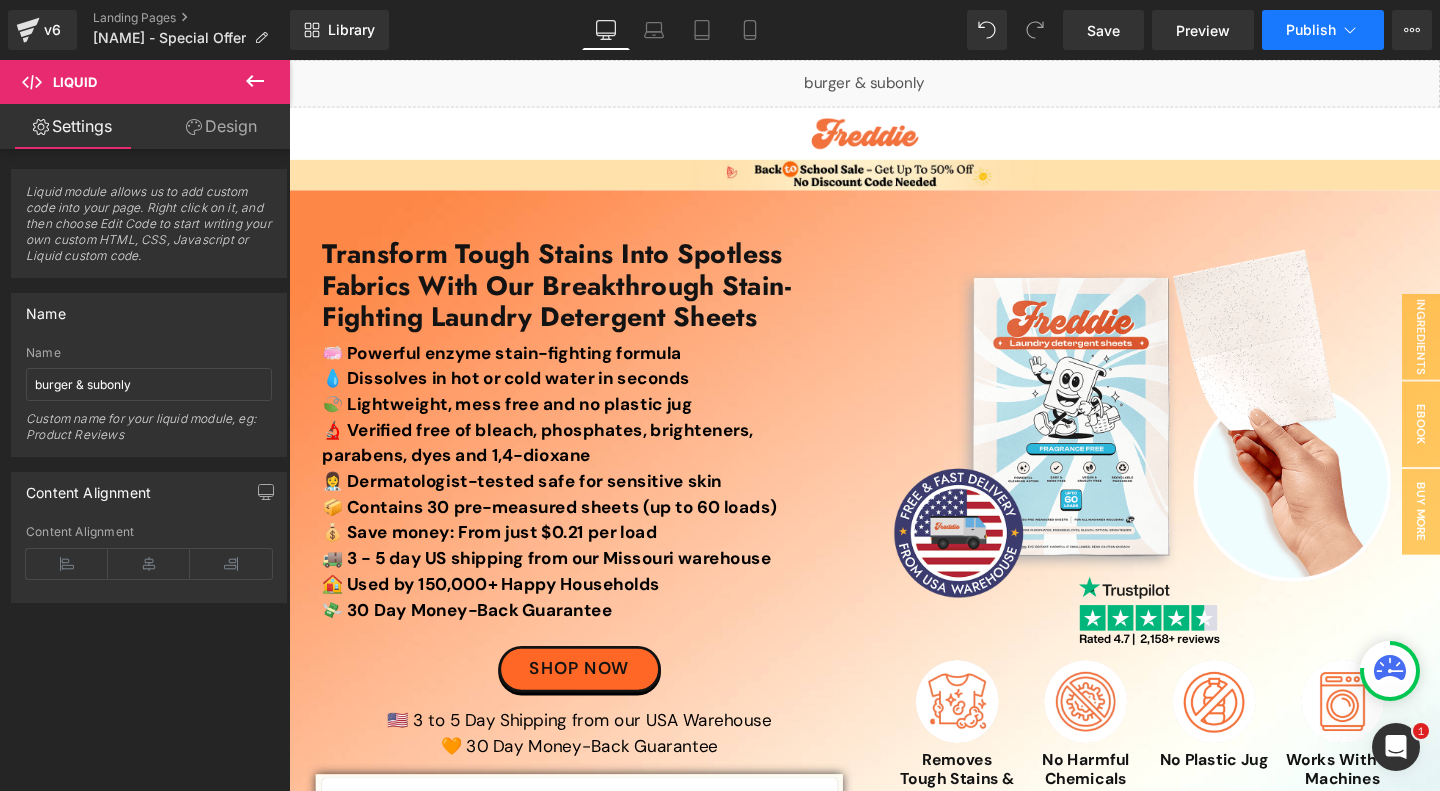 click on "Publish" at bounding box center (1311, 30) 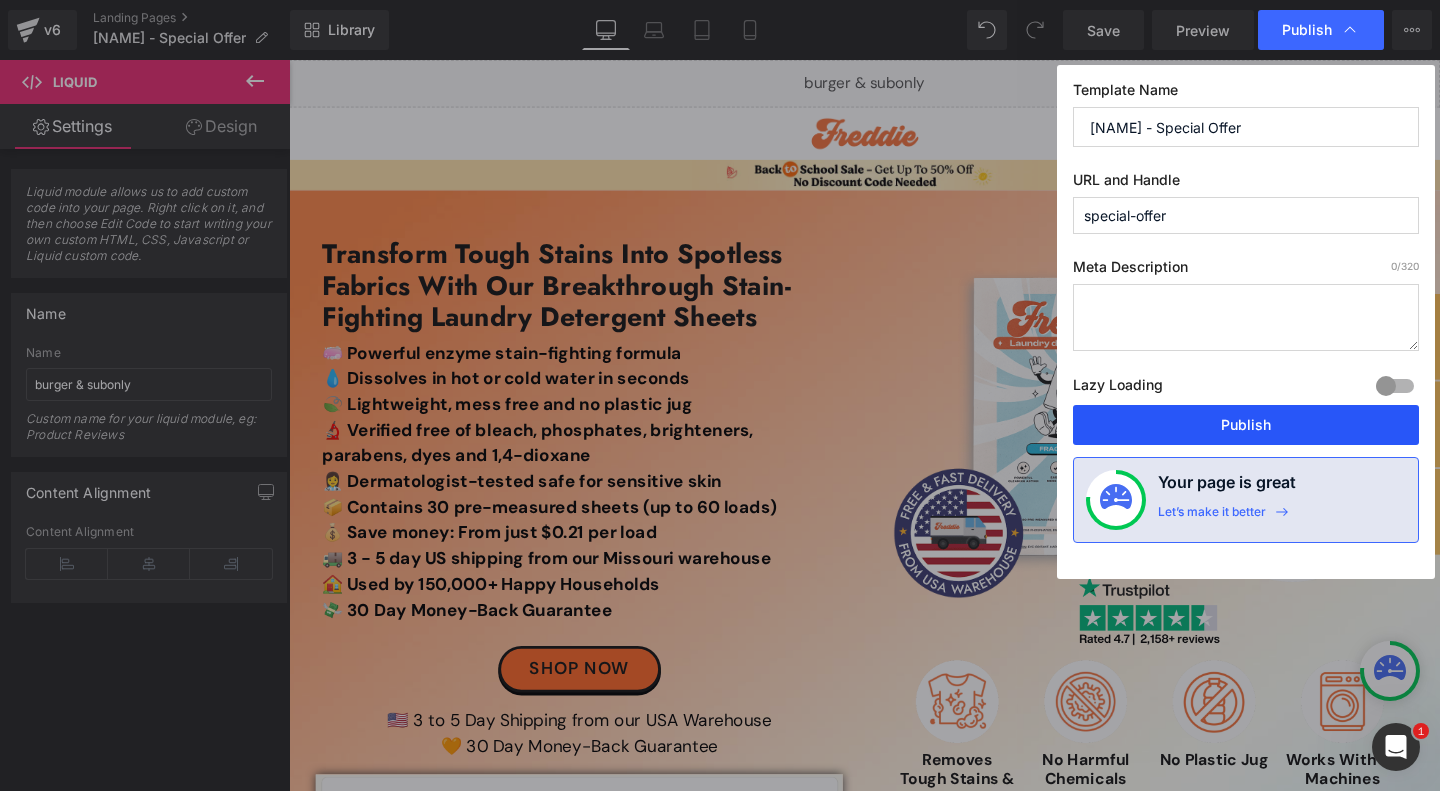 click on "Publish" at bounding box center (1246, 425) 